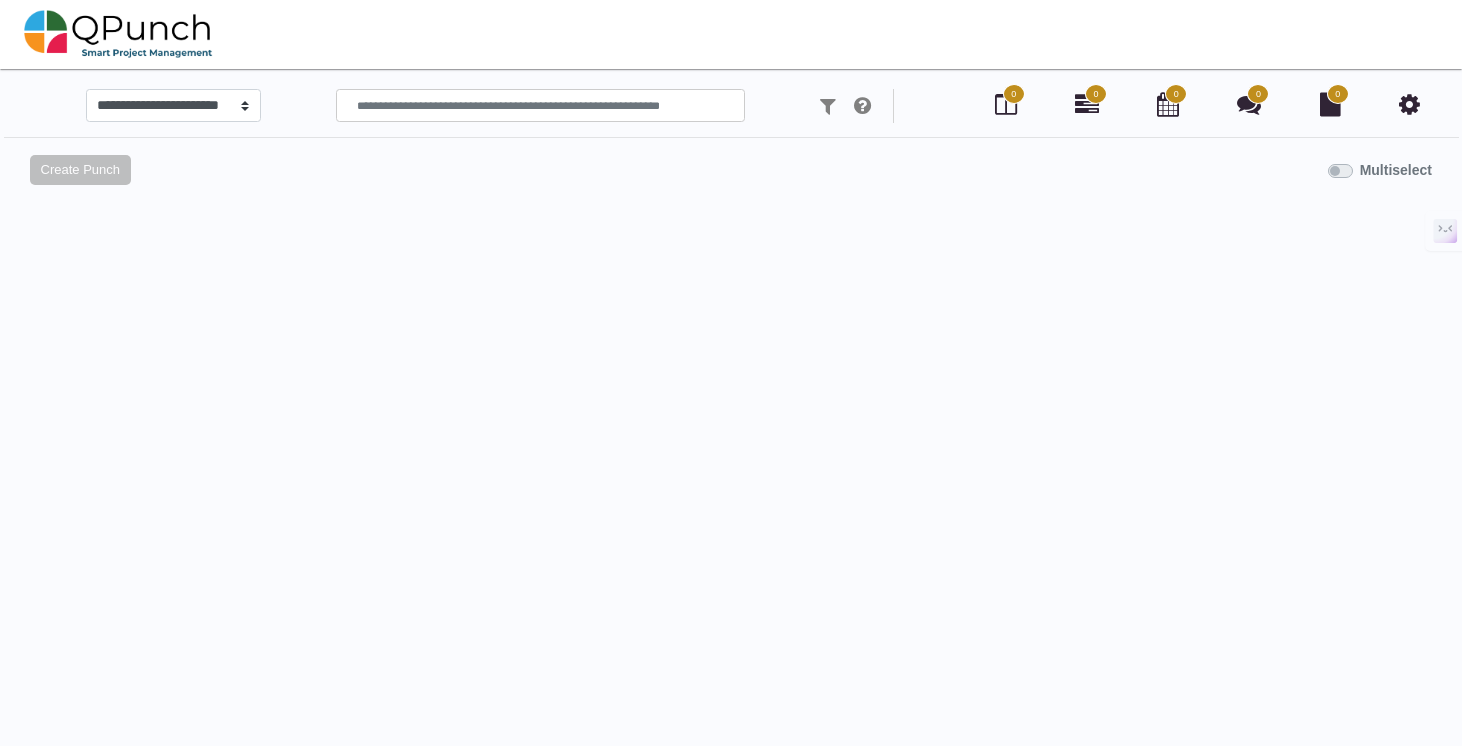scroll, scrollTop: 0, scrollLeft: 0, axis: both 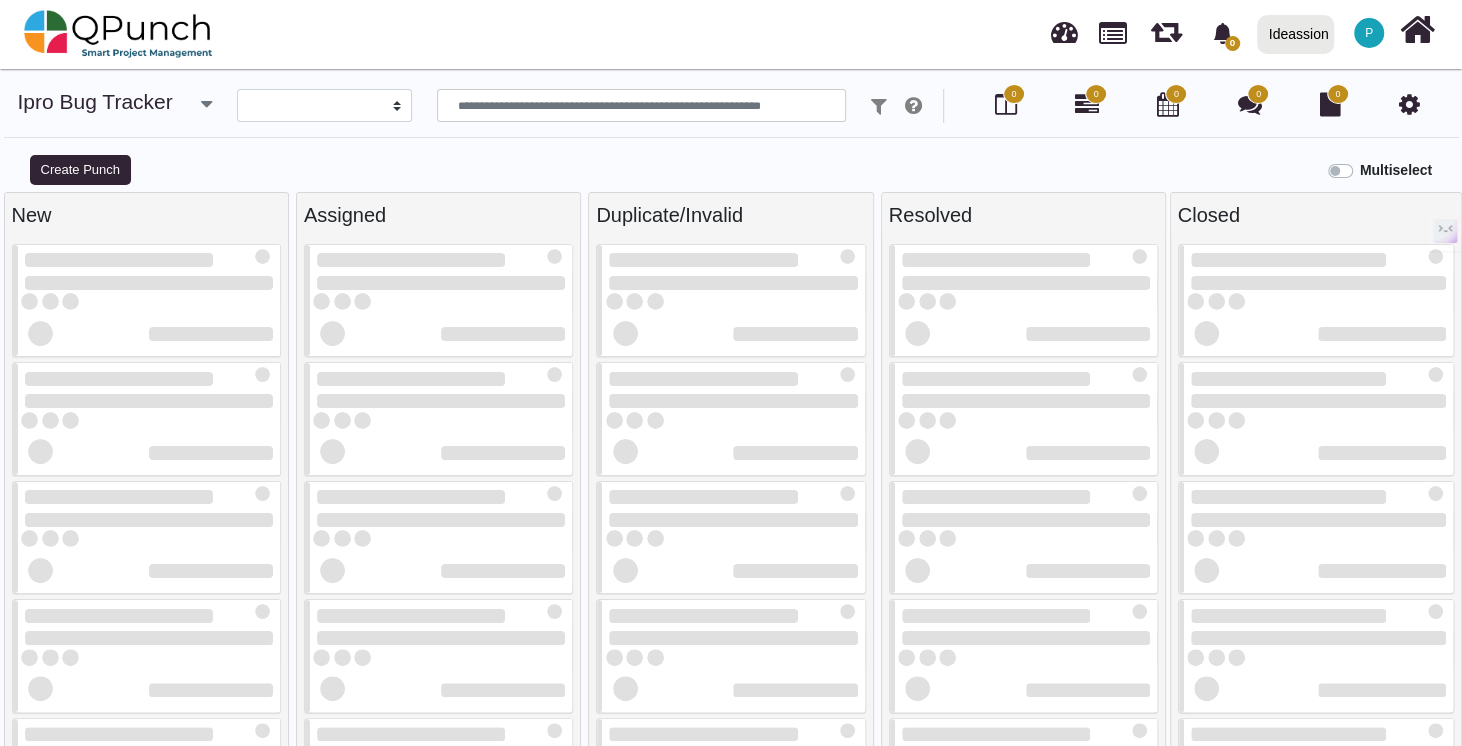 select 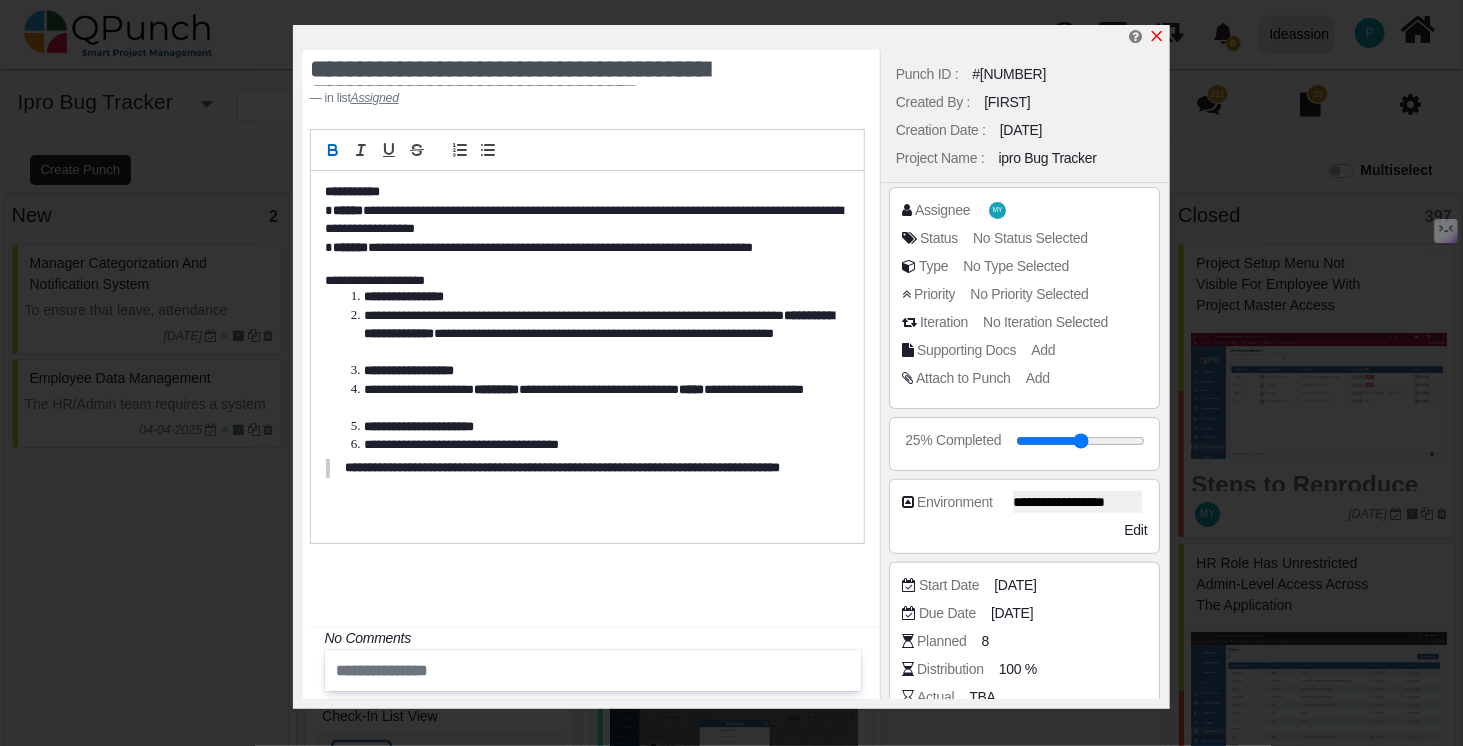 click at bounding box center (1157, 36) 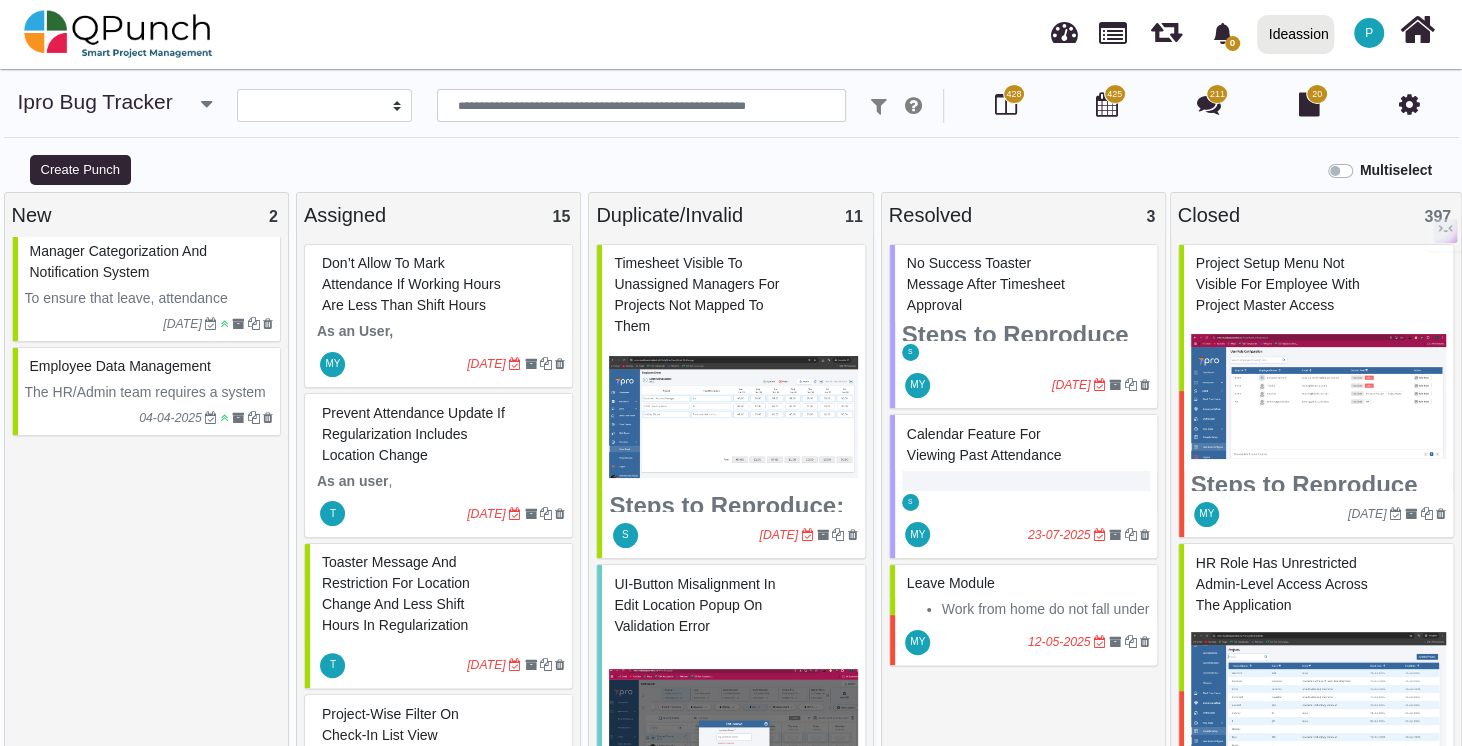 scroll, scrollTop: 14, scrollLeft: 0, axis: vertical 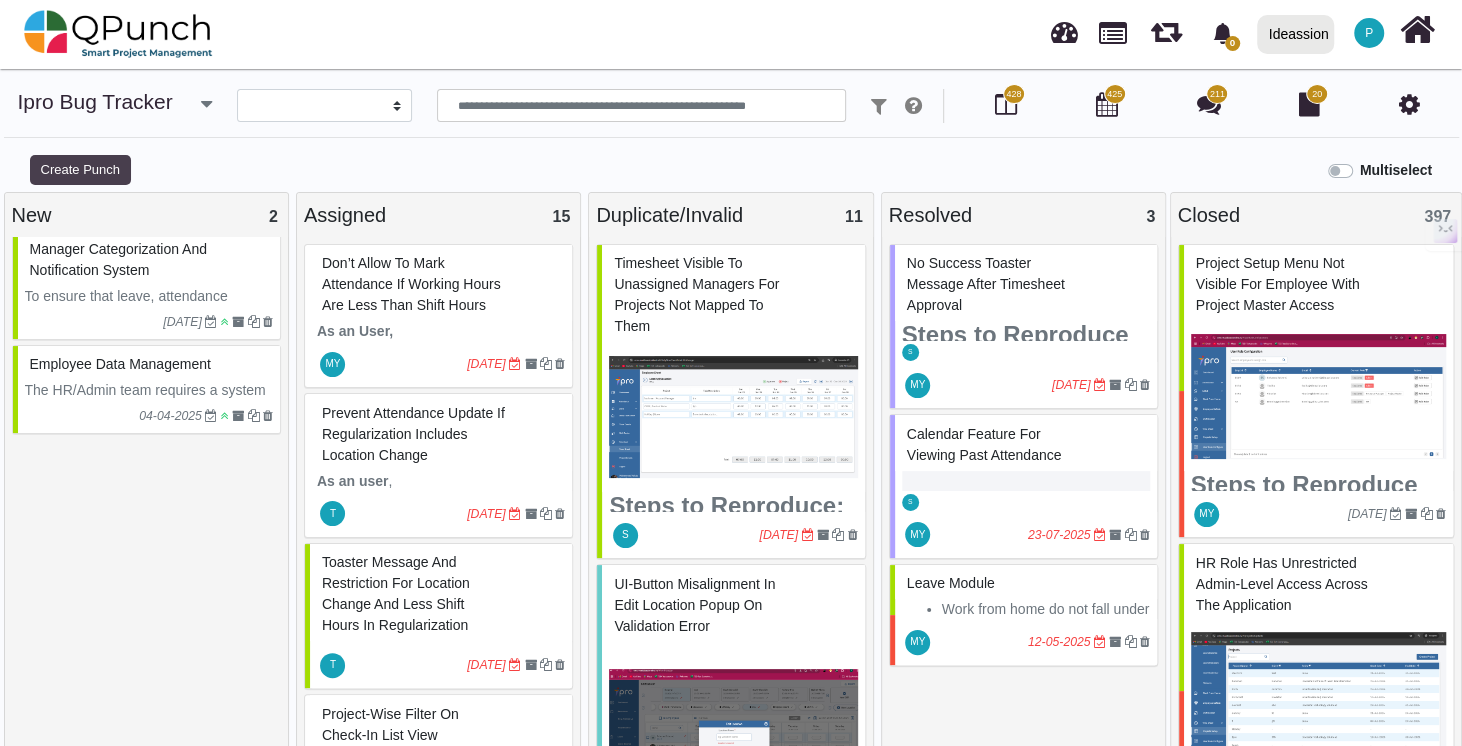 click on "Create Punch" at bounding box center [80, 170] 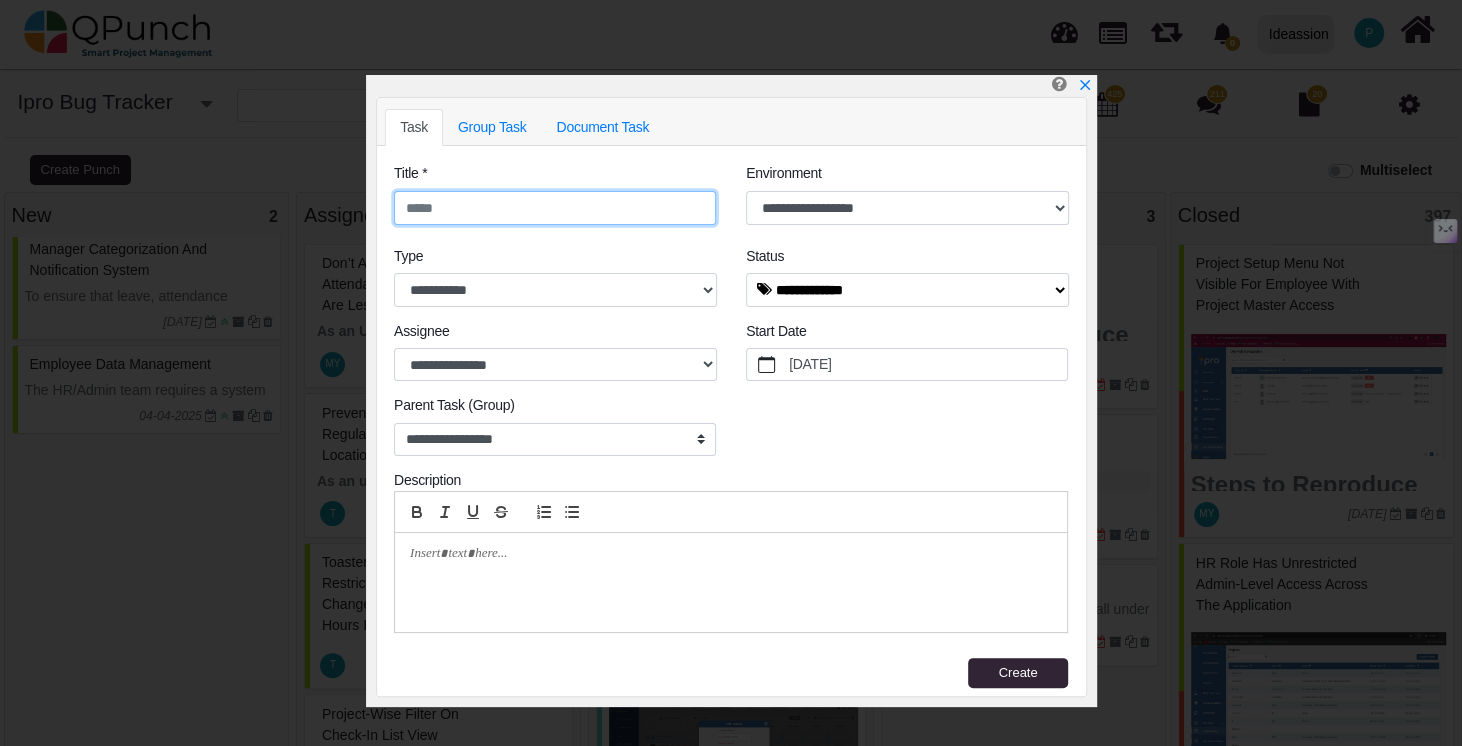 click at bounding box center (555, 208) 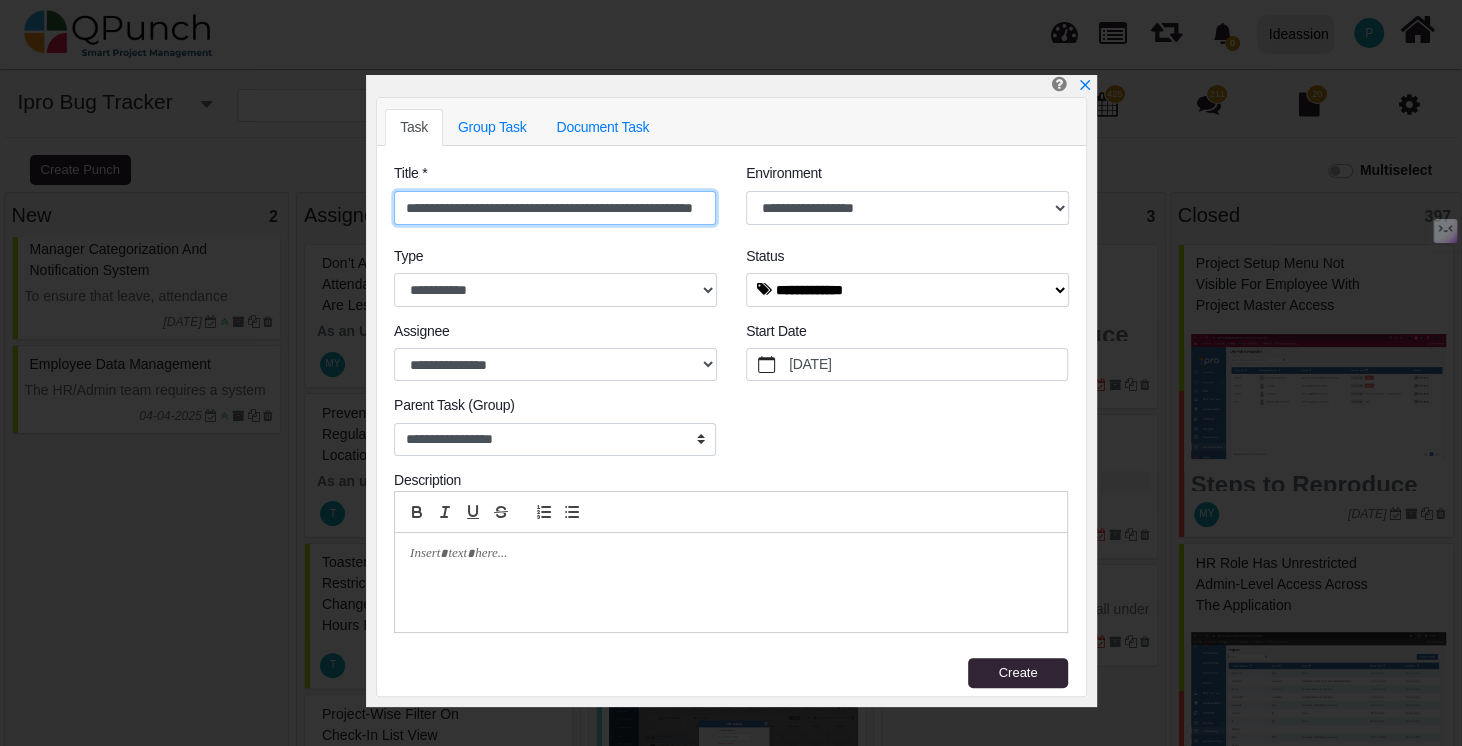 scroll, scrollTop: 0, scrollLeft: 64, axis: horizontal 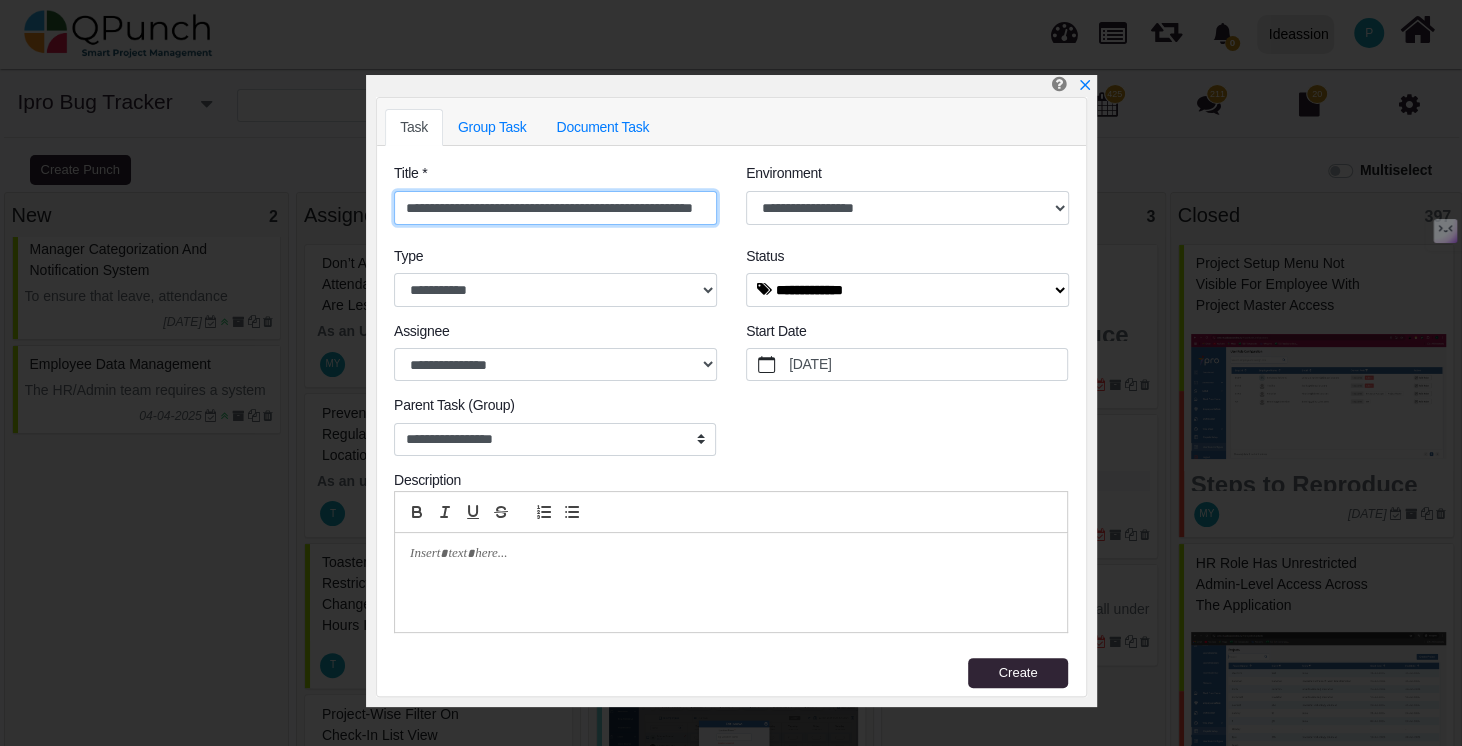 type on "**********" 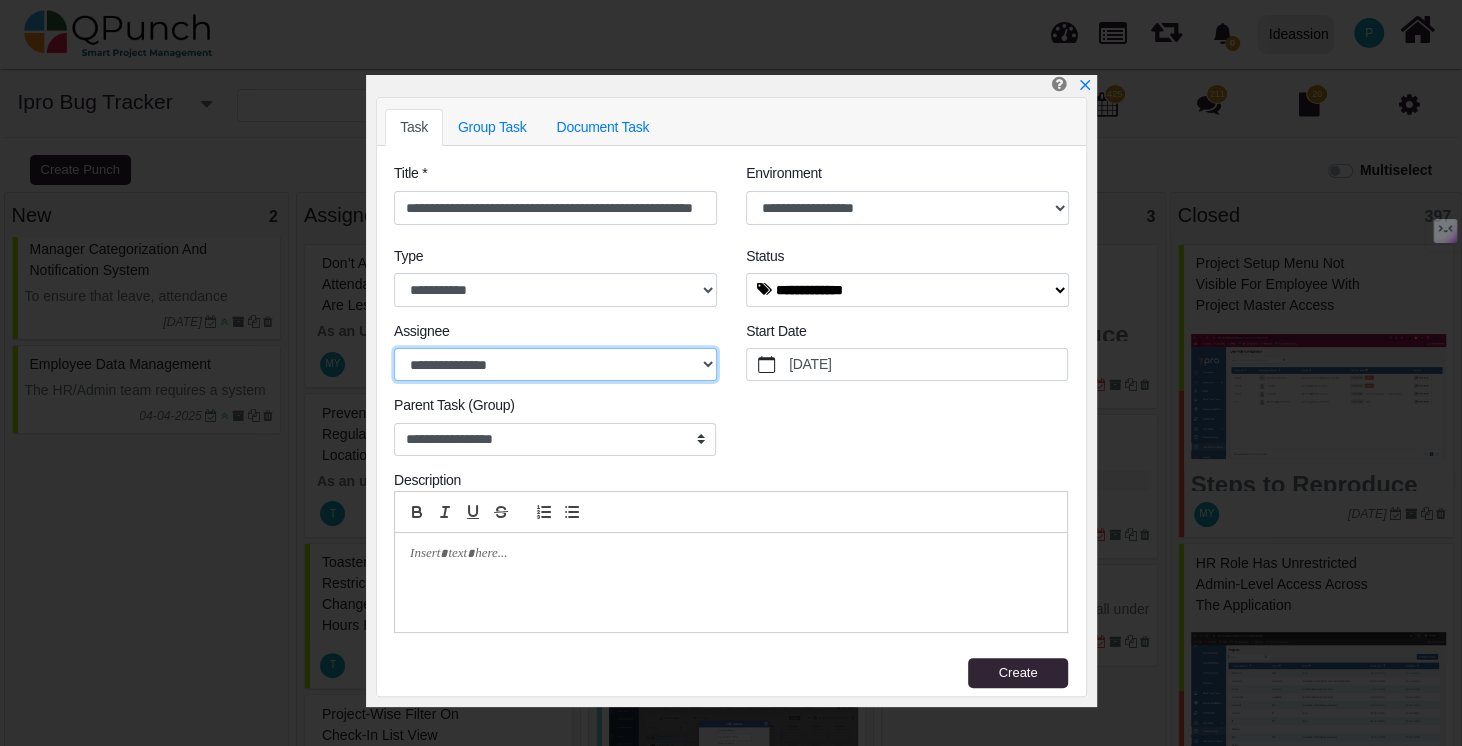 click on "**********" at bounding box center (555, 365) 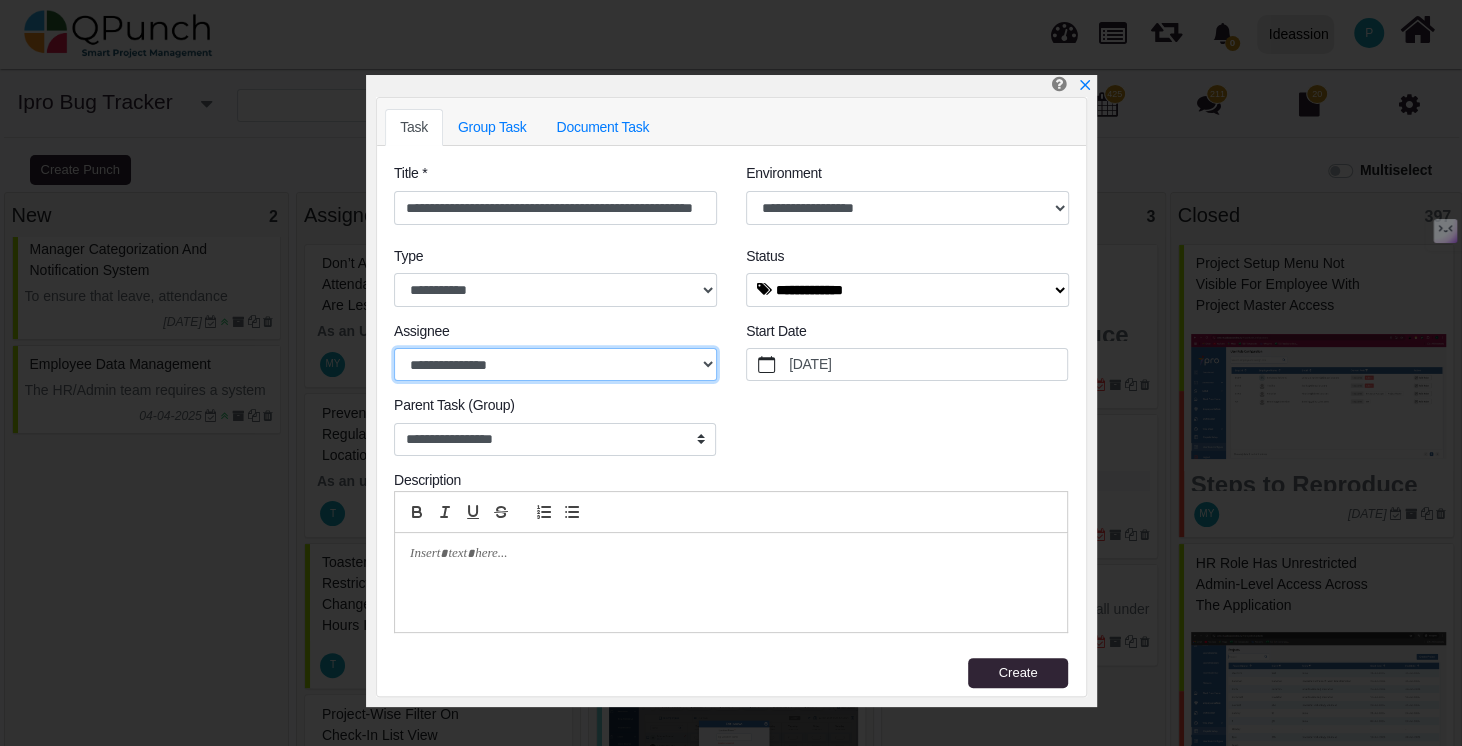 select on "****" 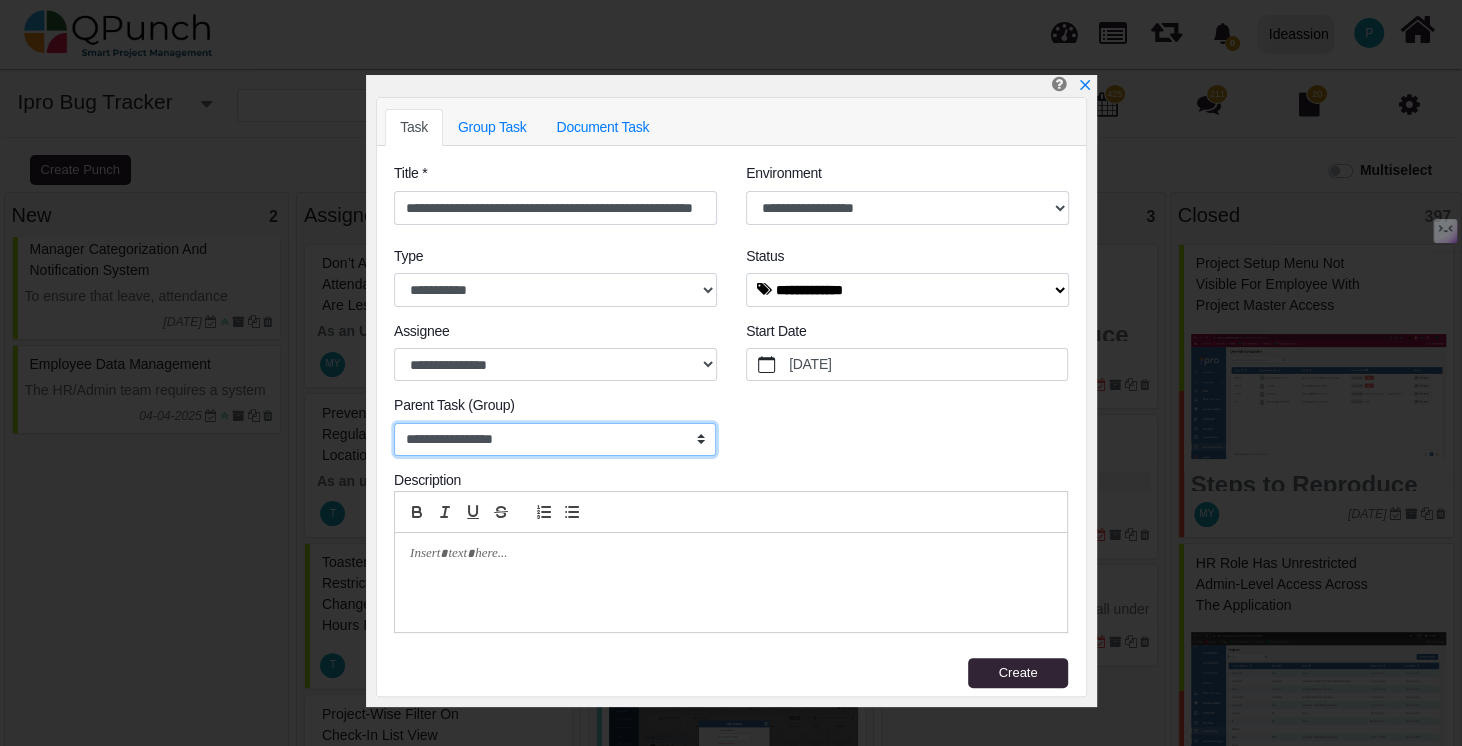 click on "**********" at bounding box center (555, 440) 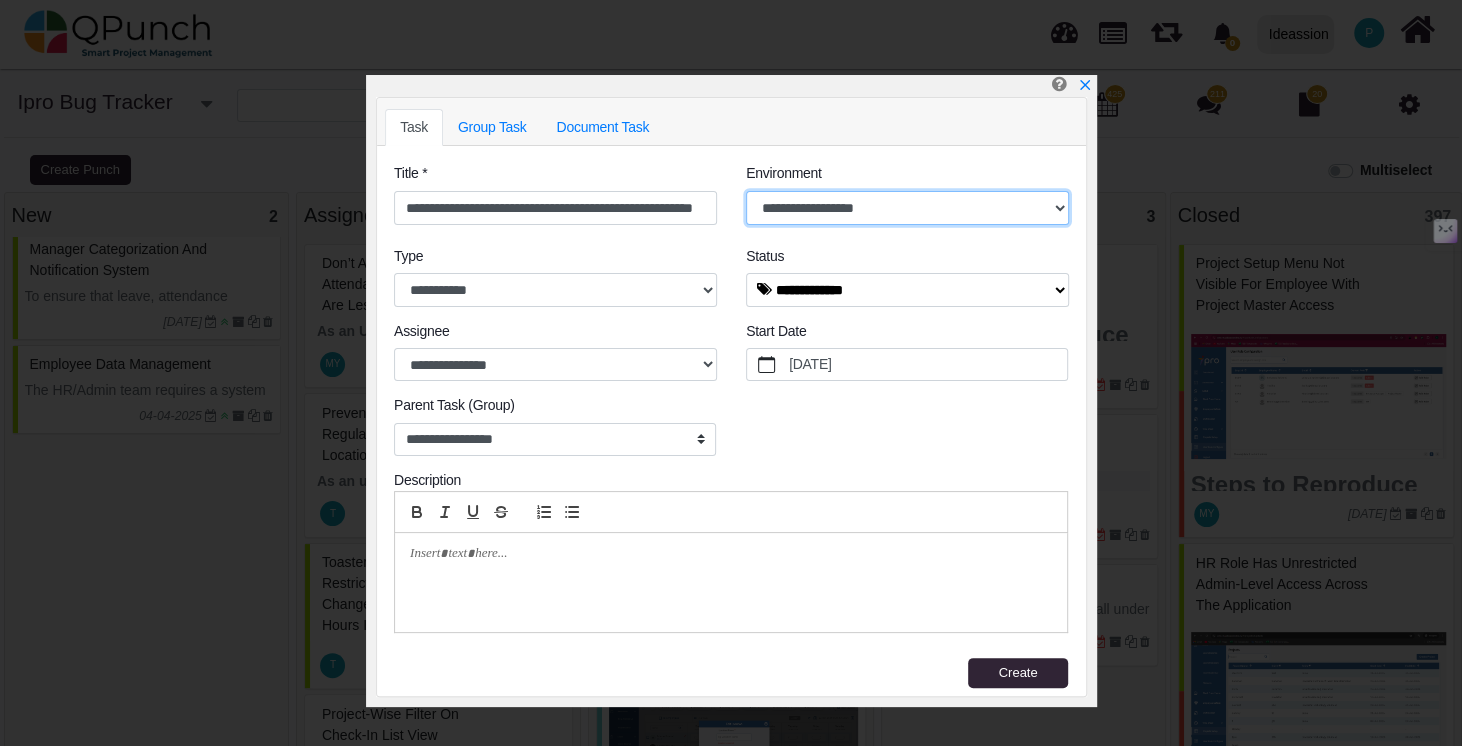 click on "**********" at bounding box center (907, 208) 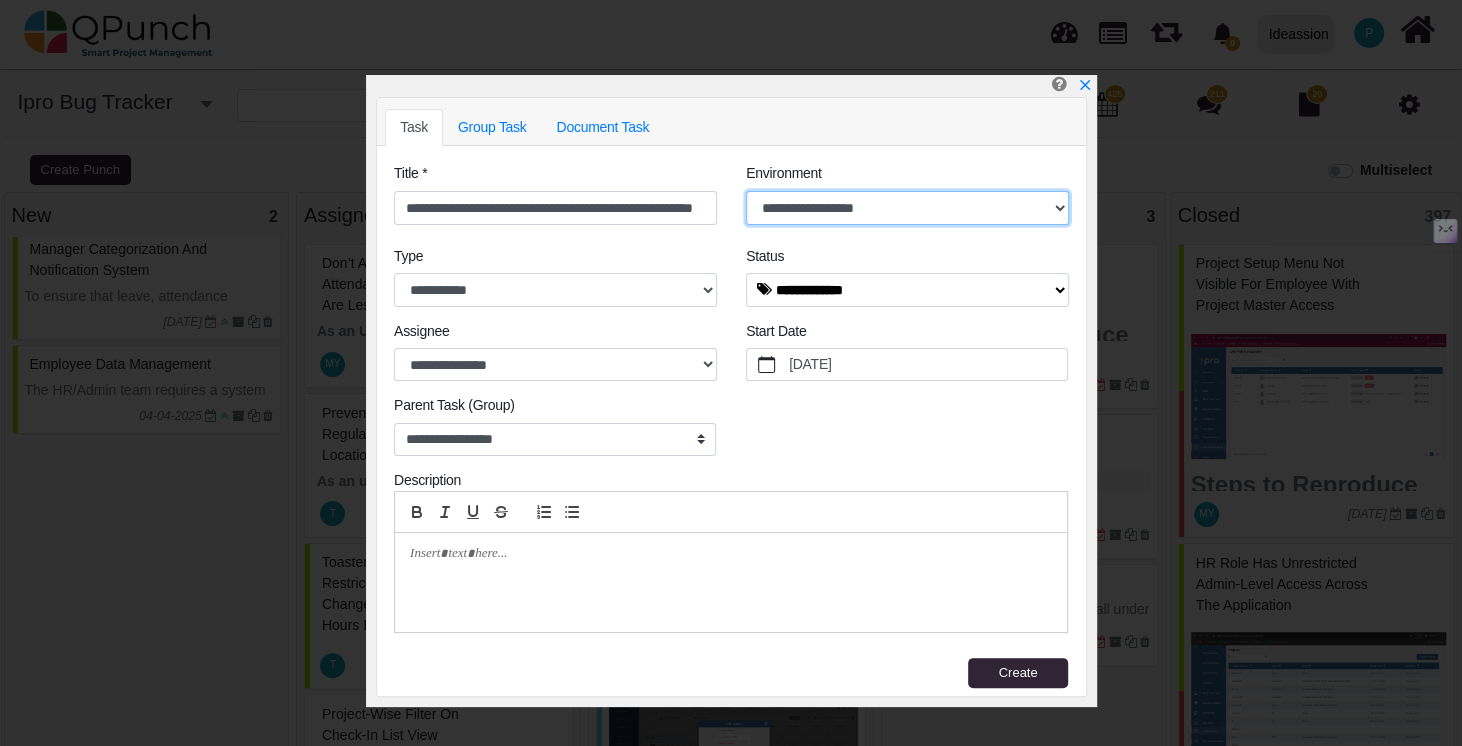 select on "***" 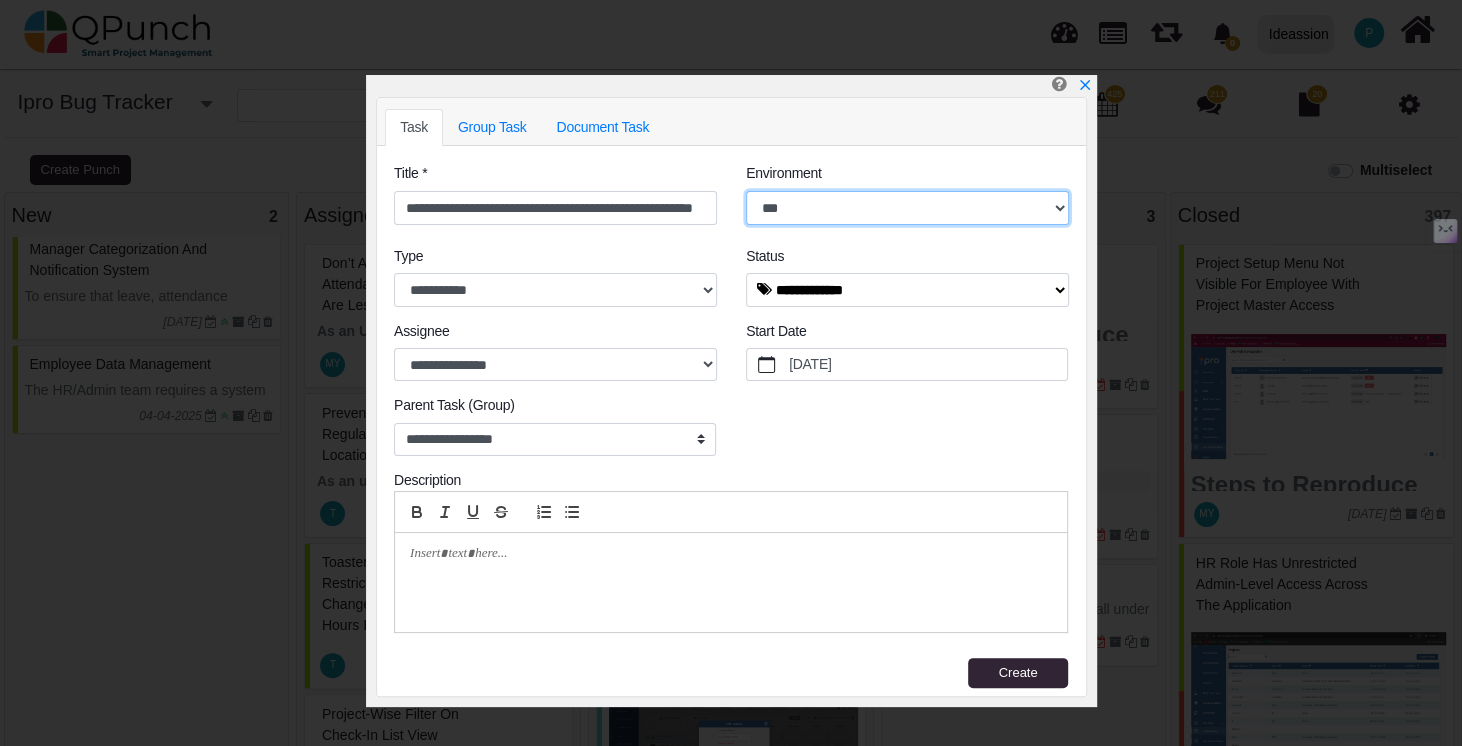 click on "**********" at bounding box center [907, 208] 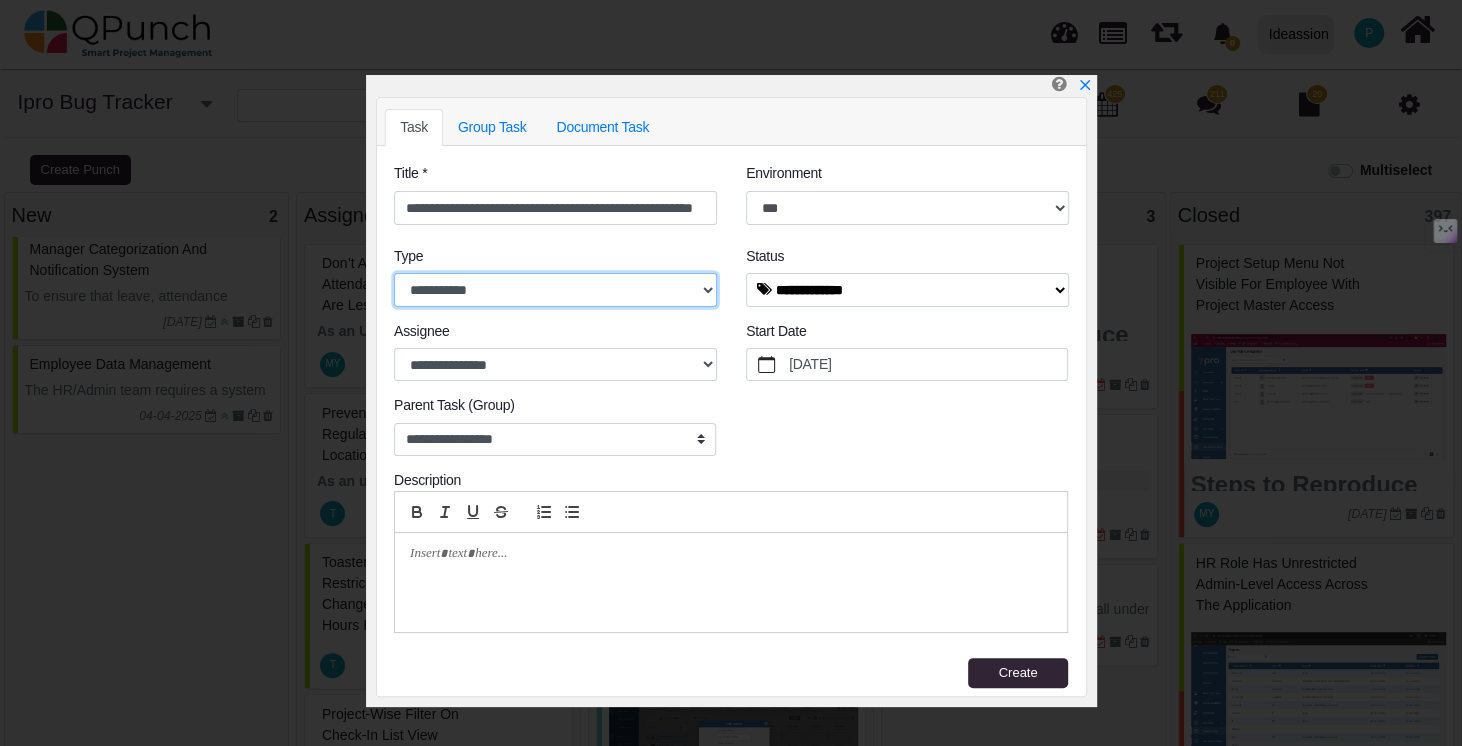 click on "**********" at bounding box center [555, 290] 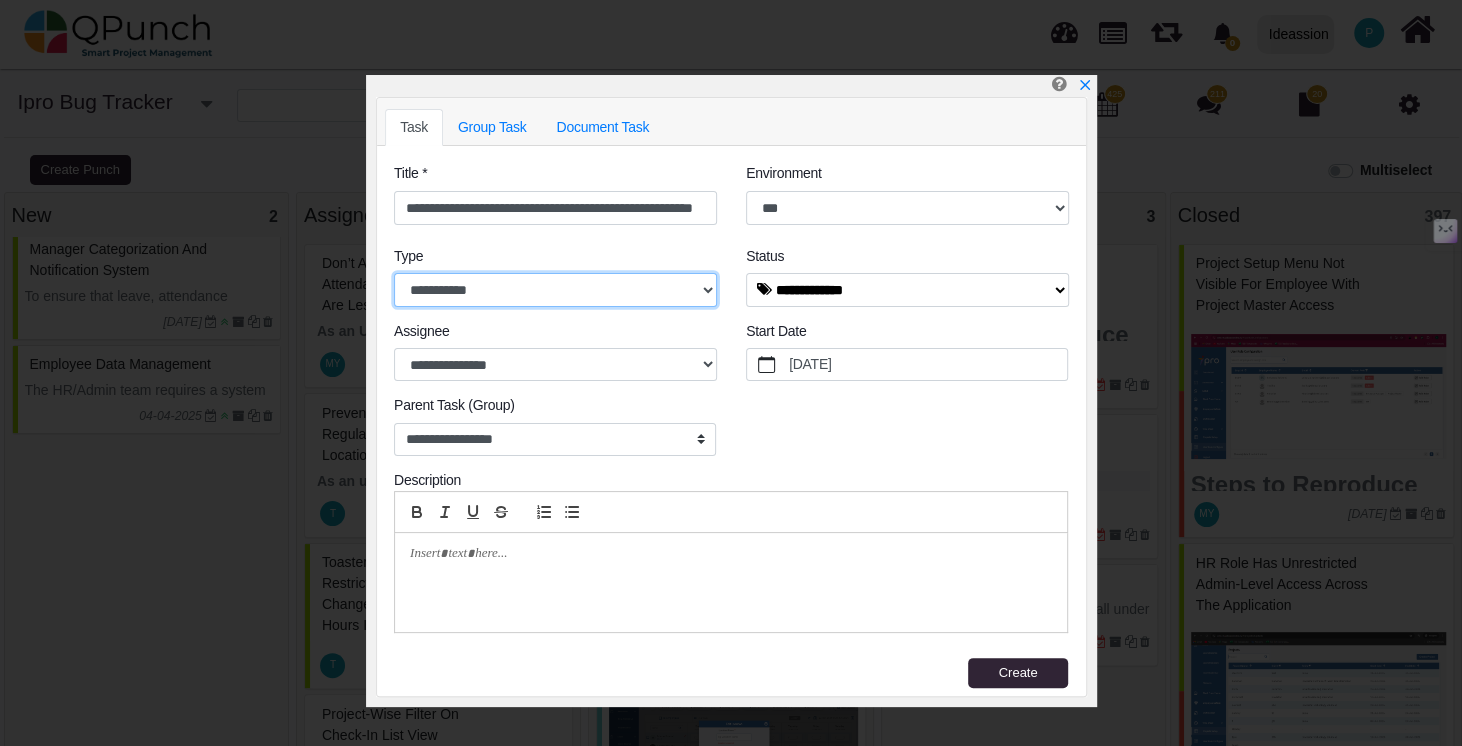 select on "****" 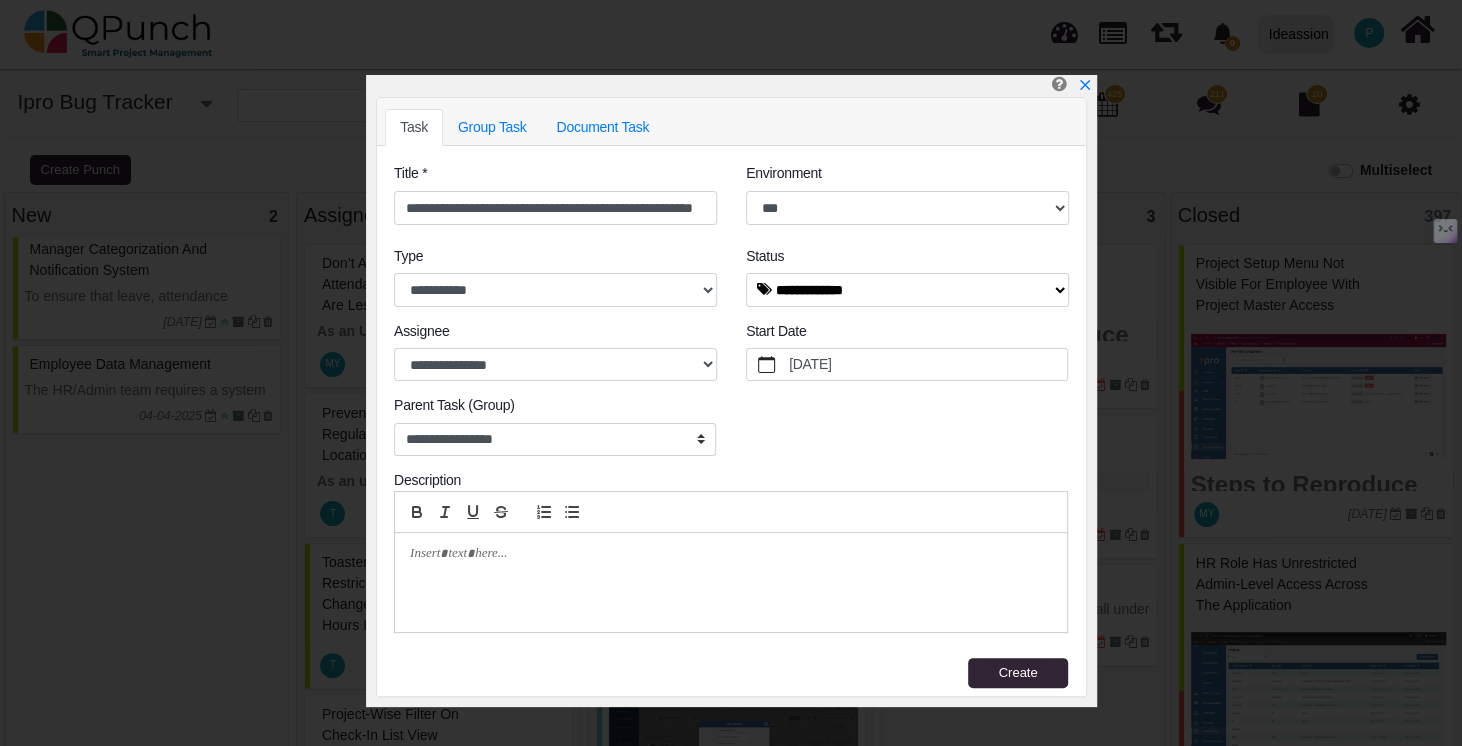 click at bounding box center (731, 582) 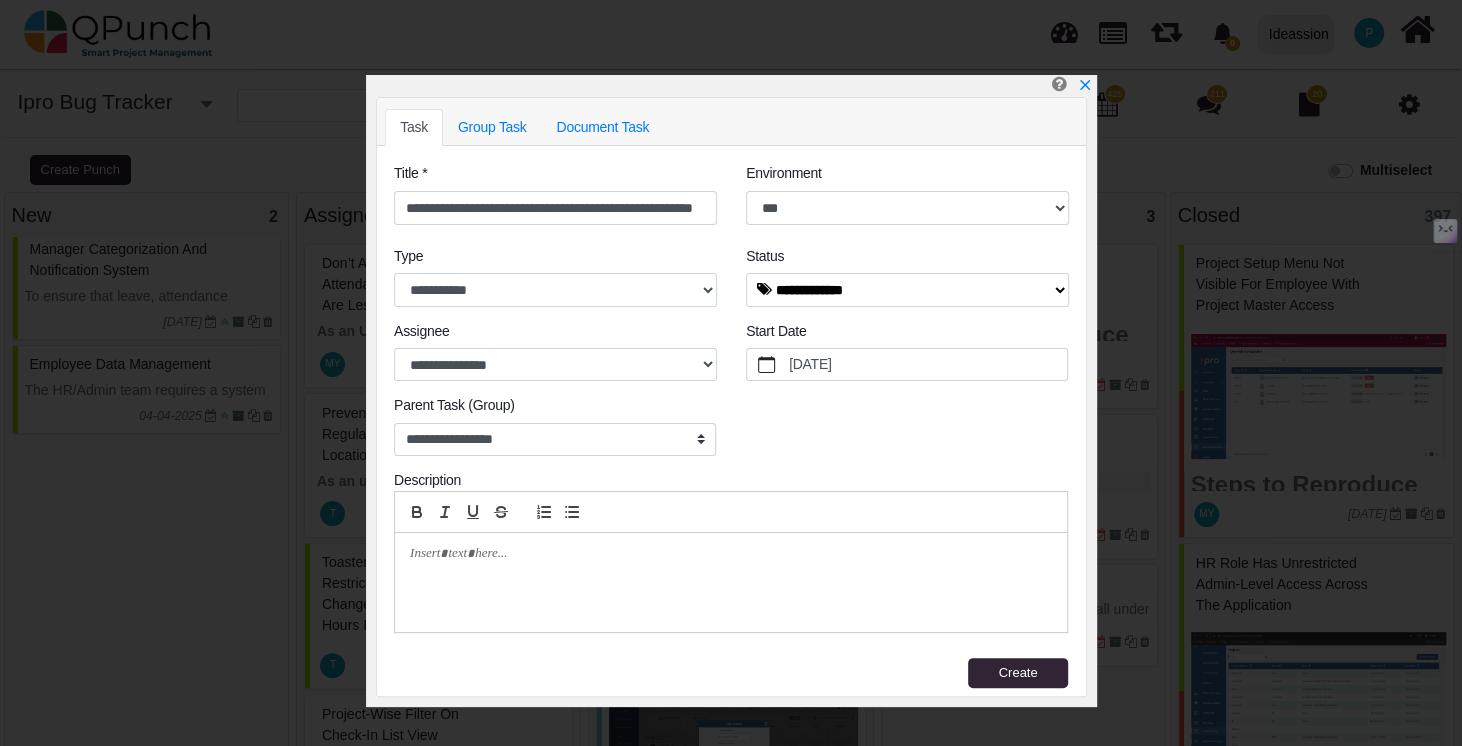 click at bounding box center [731, 582] 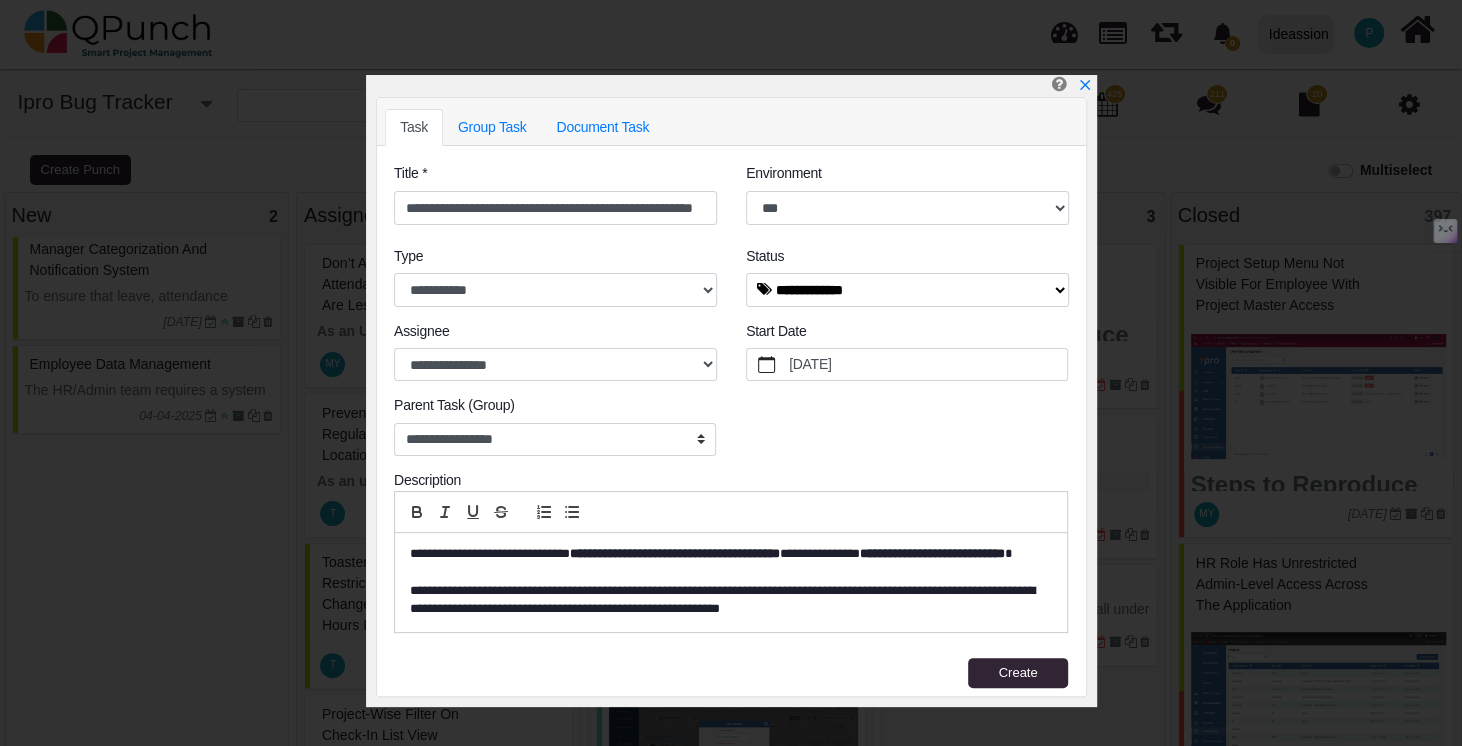 scroll, scrollTop: 0, scrollLeft: 0, axis: both 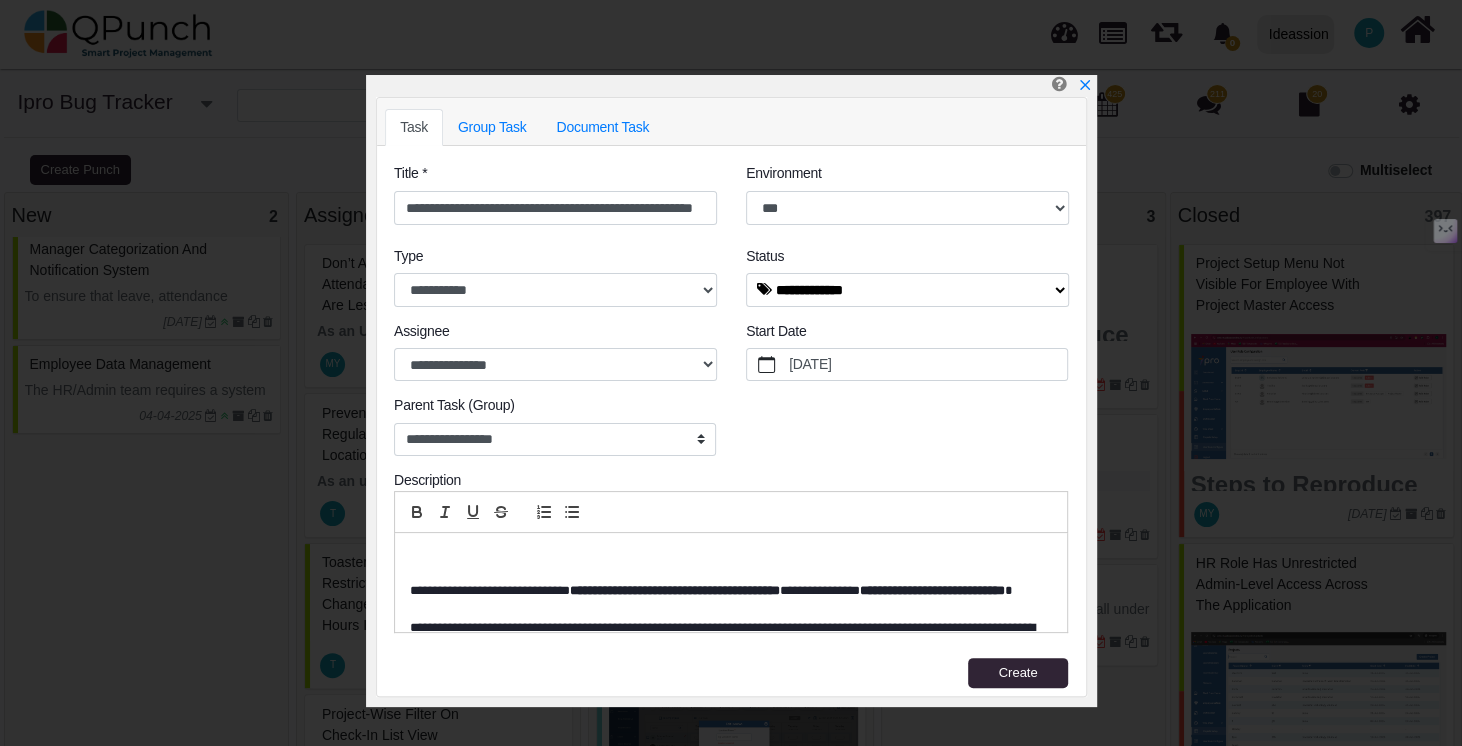click on "**********" at bounding box center (731, 582) 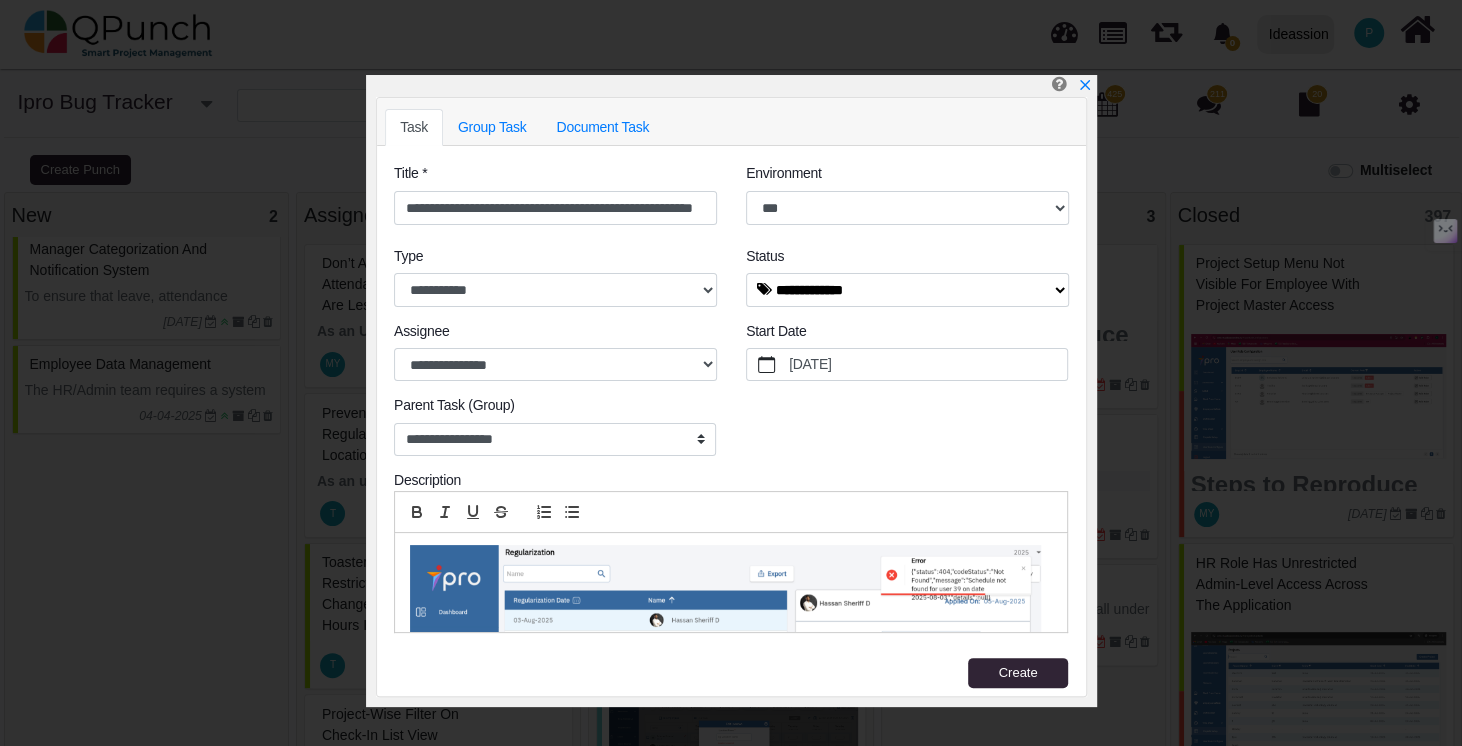 scroll, scrollTop: 227, scrollLeft: 0, axis: vertical 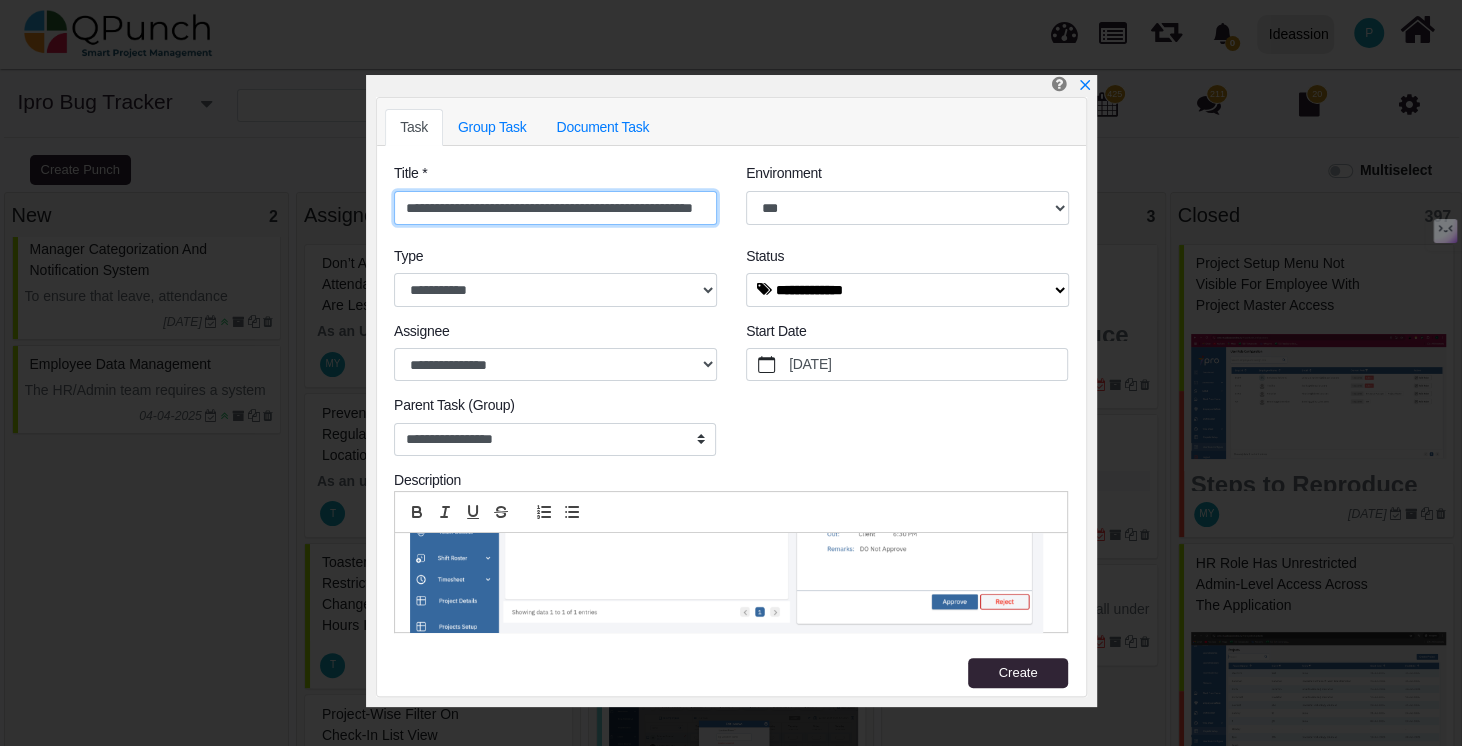 click on "**********" at bounding box center [555, 208] 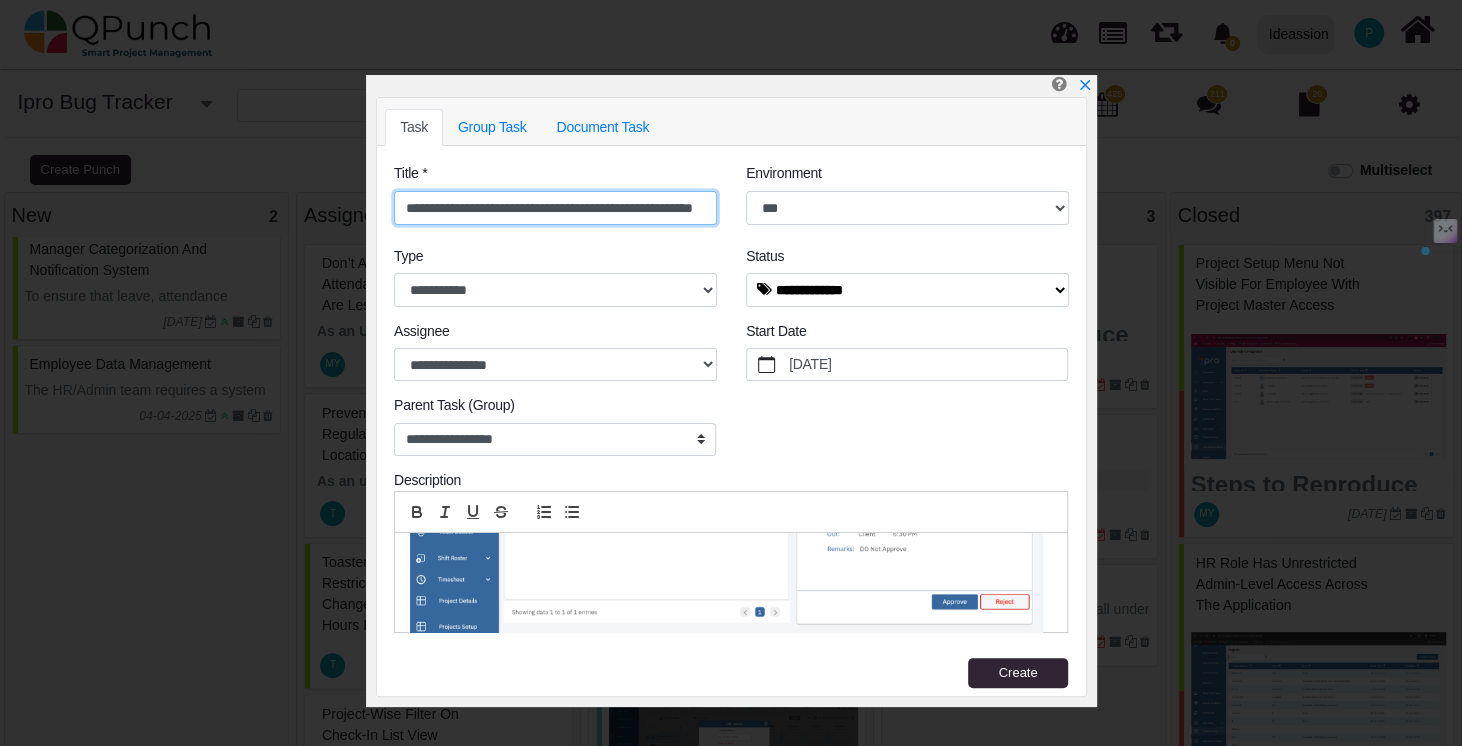 click on "**********" at bounding box center (555, 208) 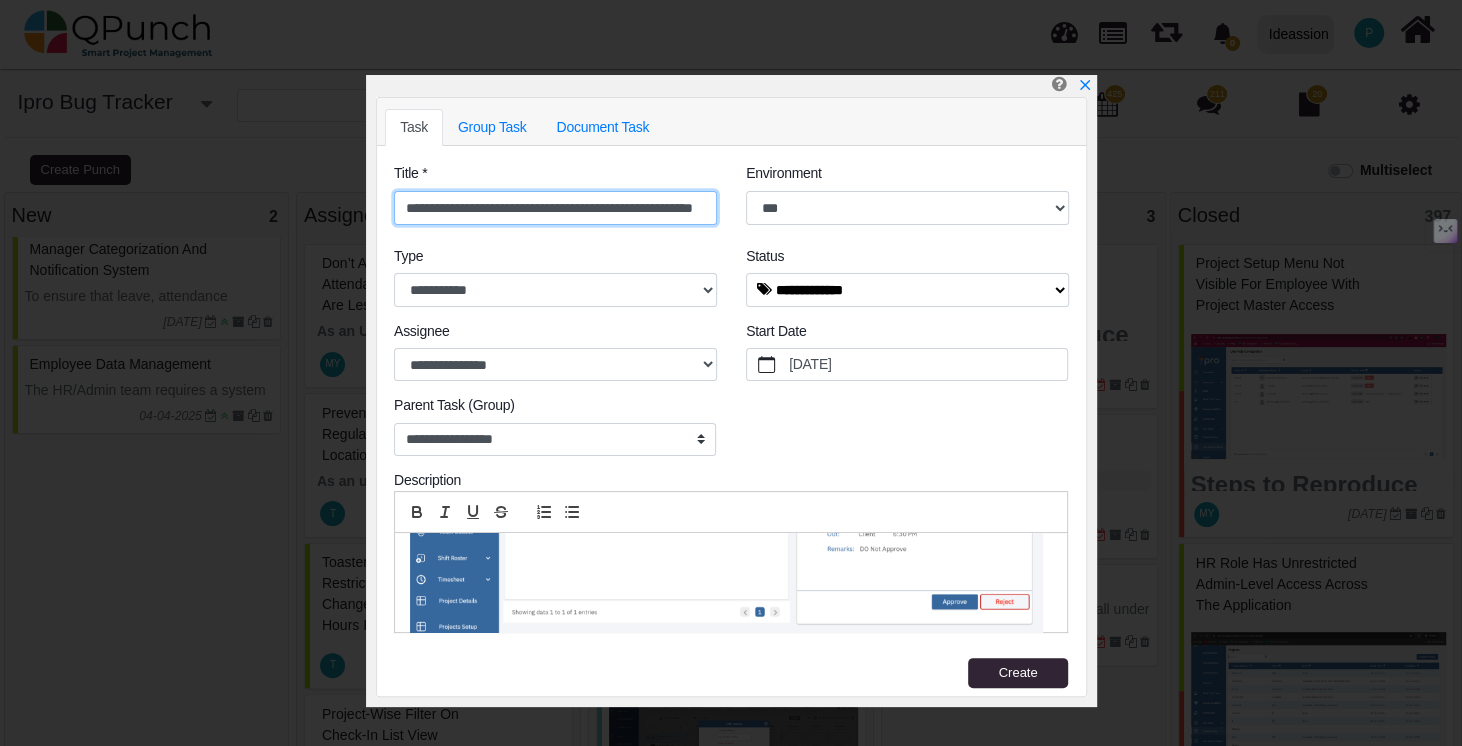 scroll, scrollTop: 331, scrollLeft: 0, axis: vertical 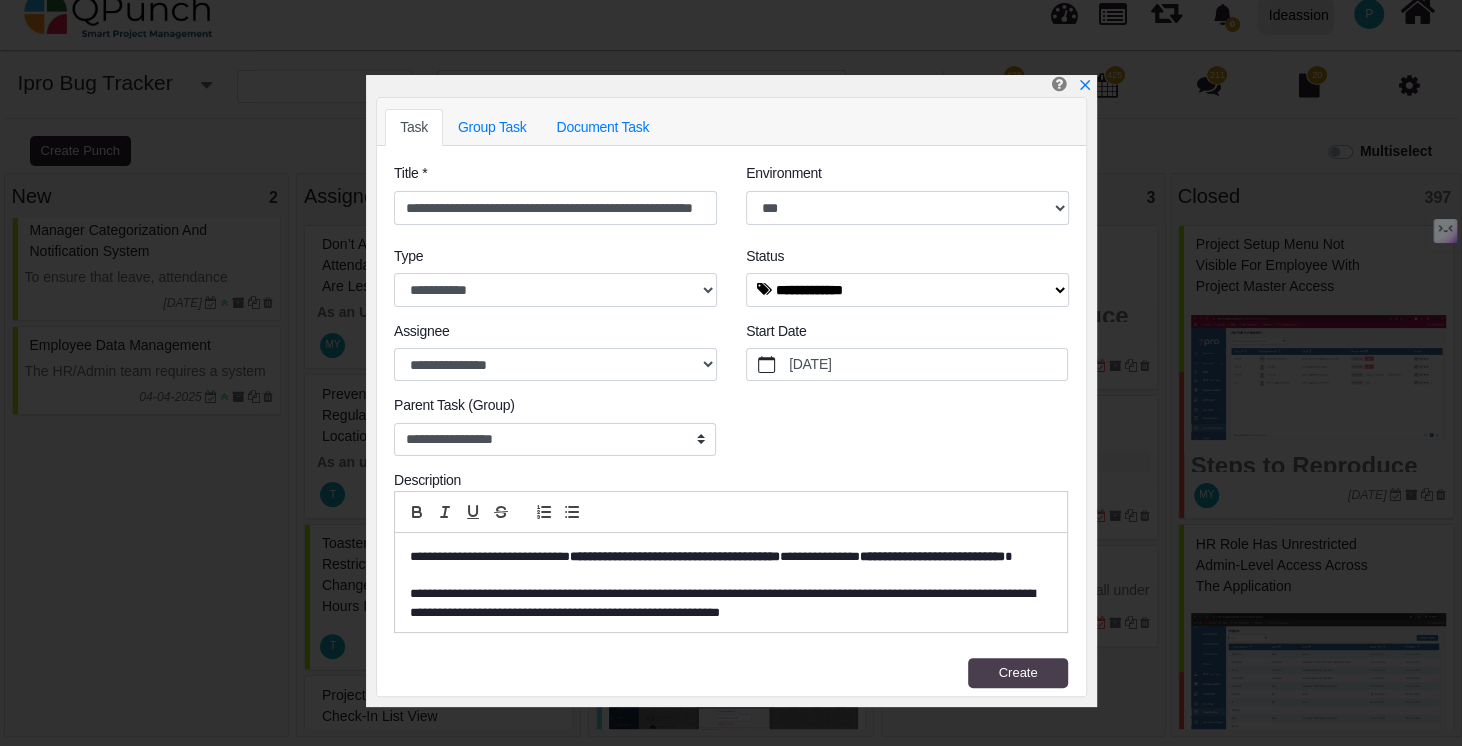 click on "Create" at bounding box center [1017, 672] 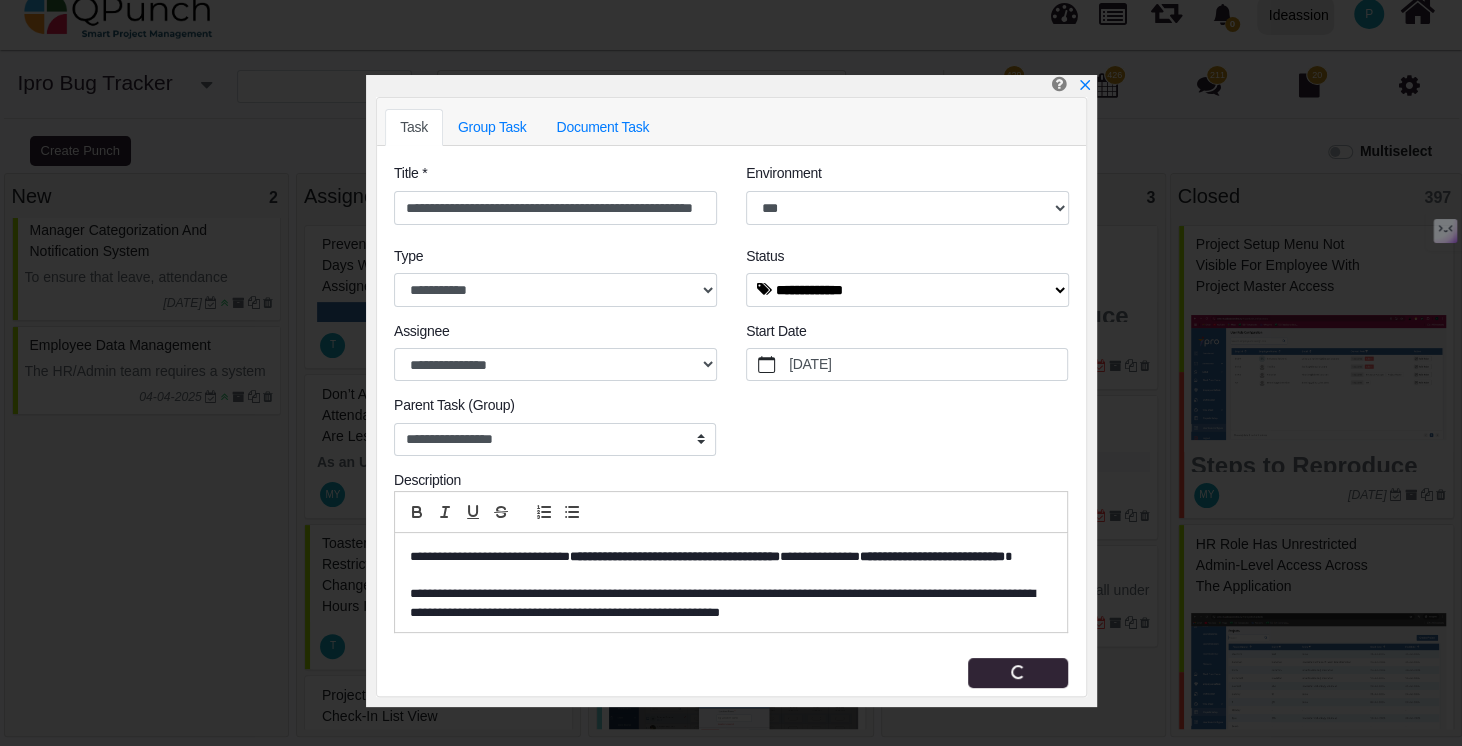 type 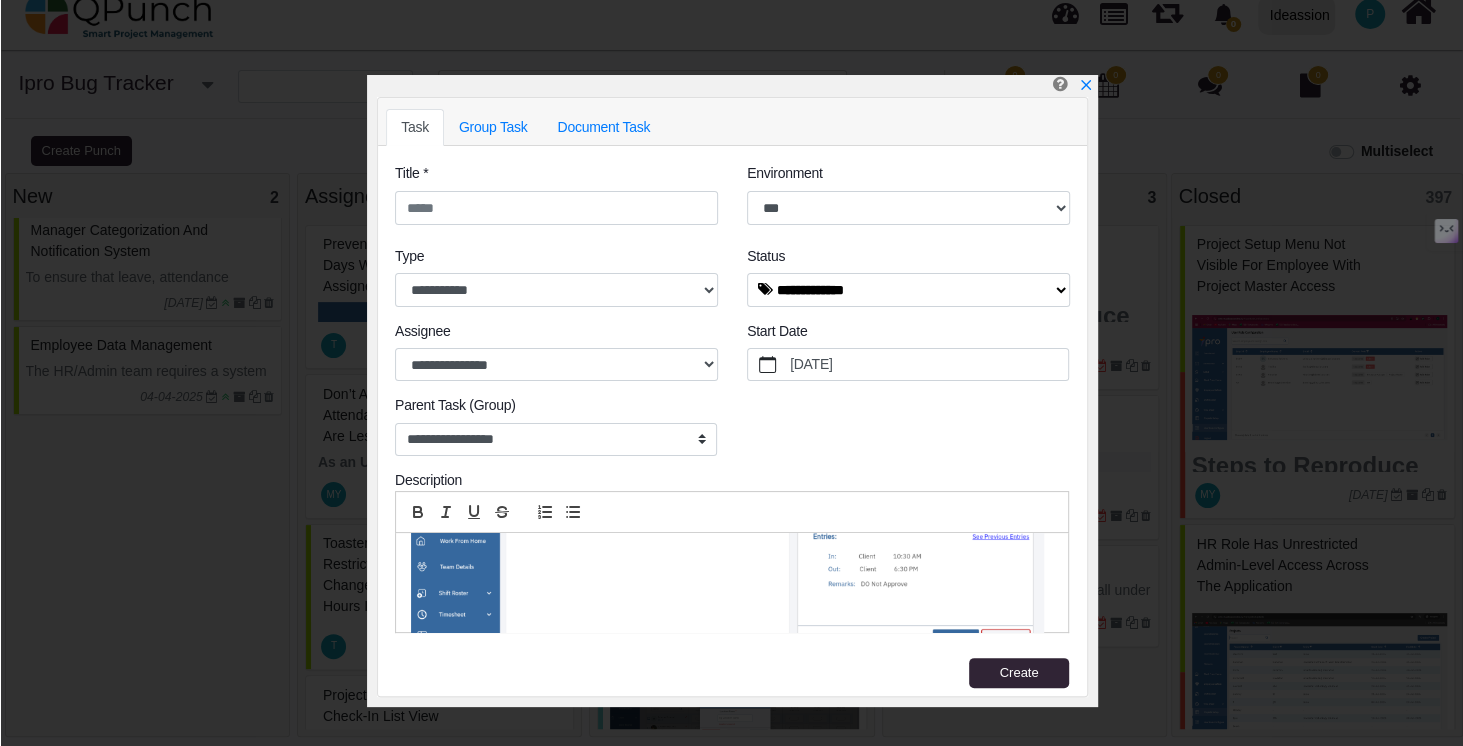 scroll, scrollTop: 0, scrollLeft: 0, axis: both 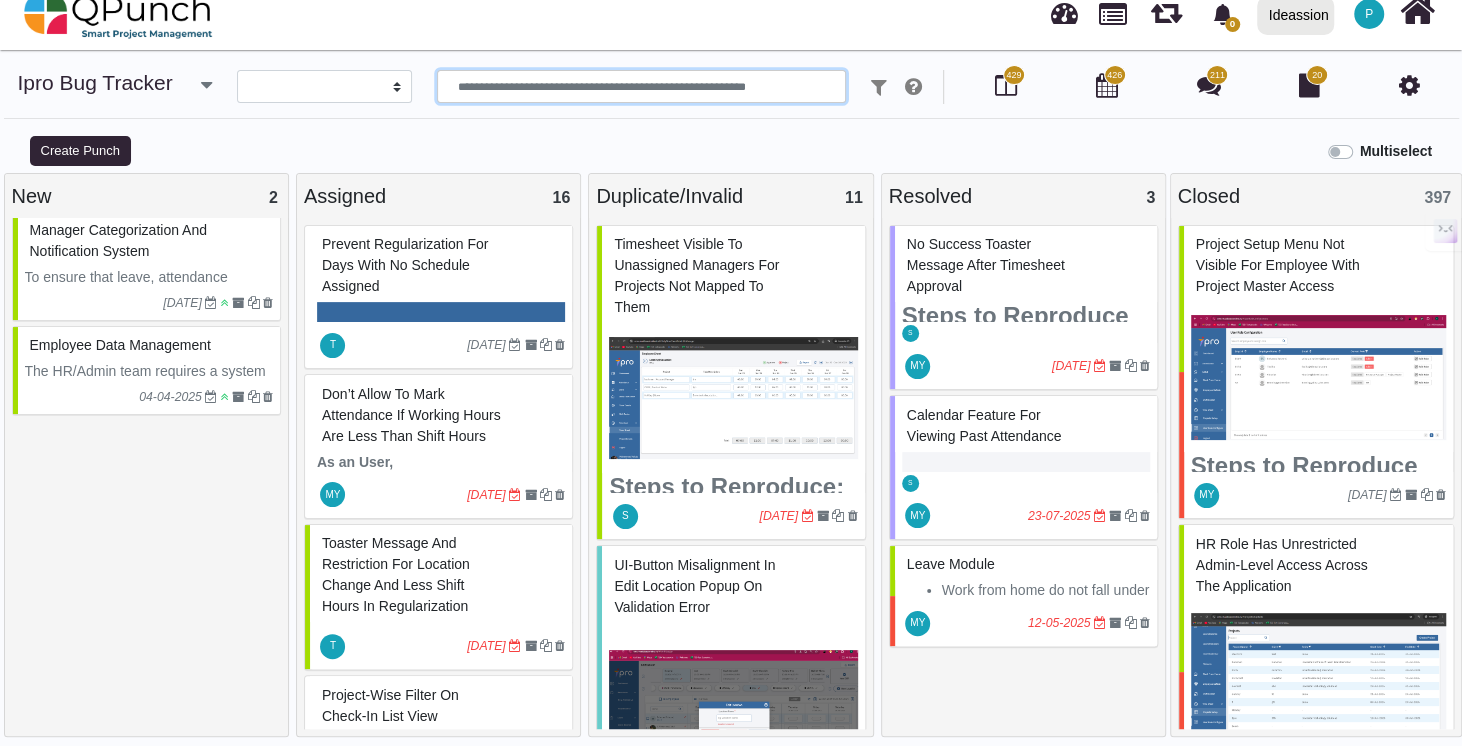 click at bounding box center (641, 87) 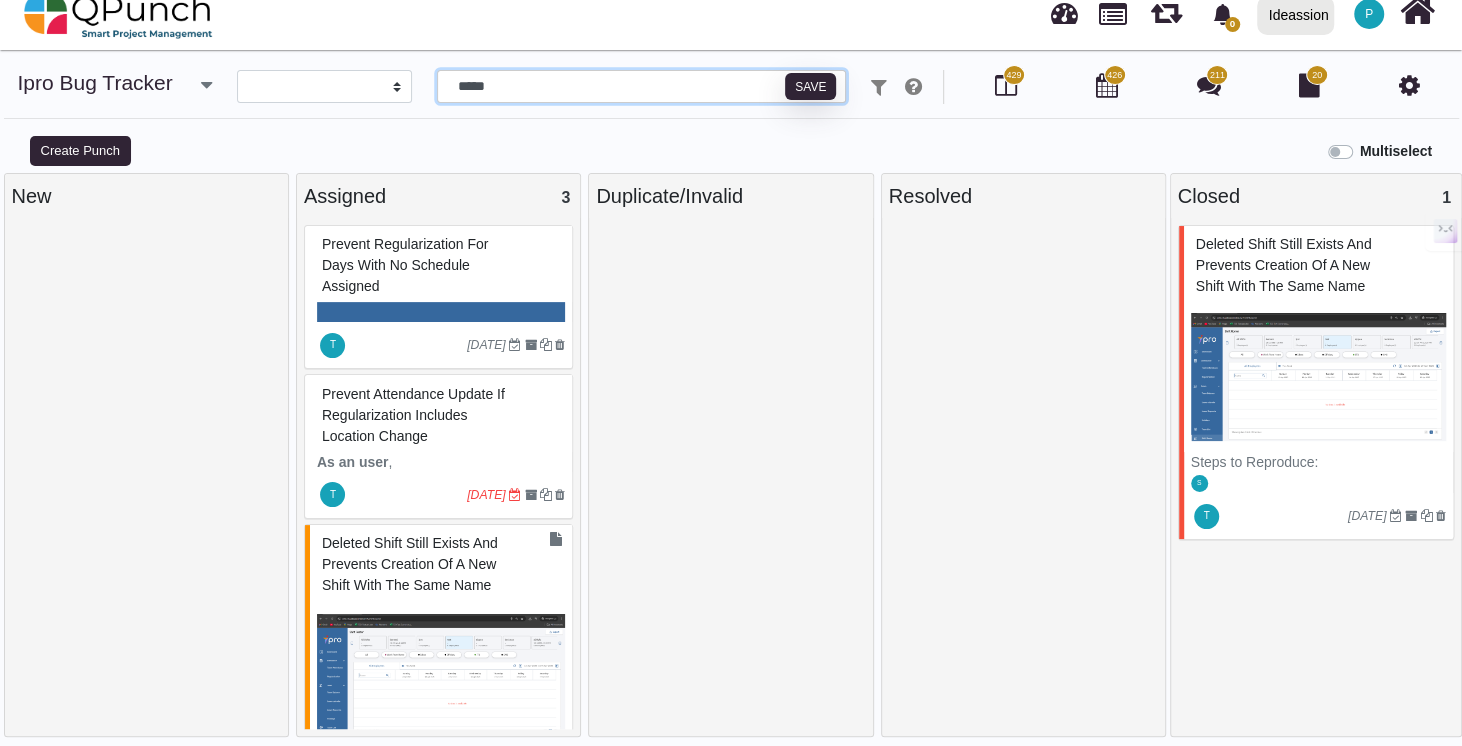 type on "*****" 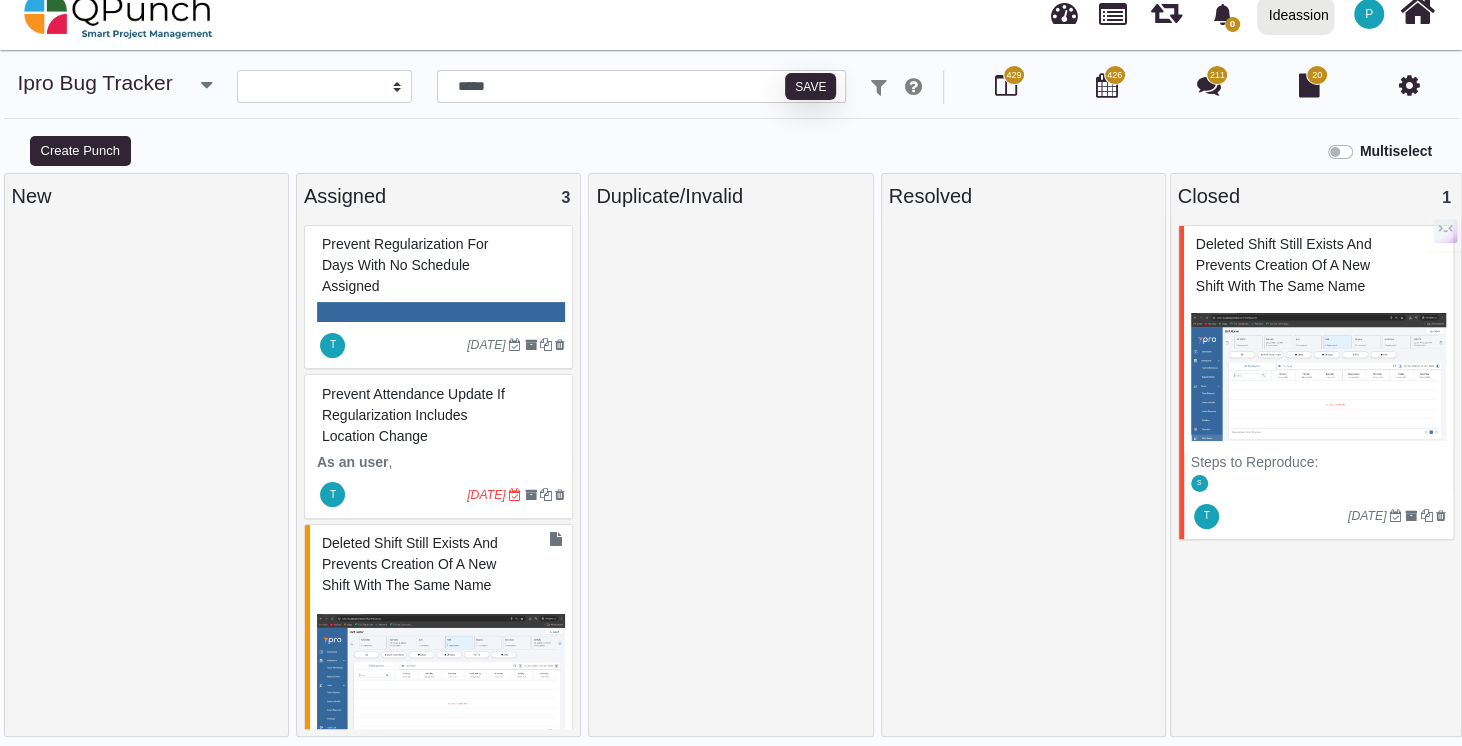 click on "Prevent Regularization for Days with No Schedule Assigned" at bounding box center [441, 265] 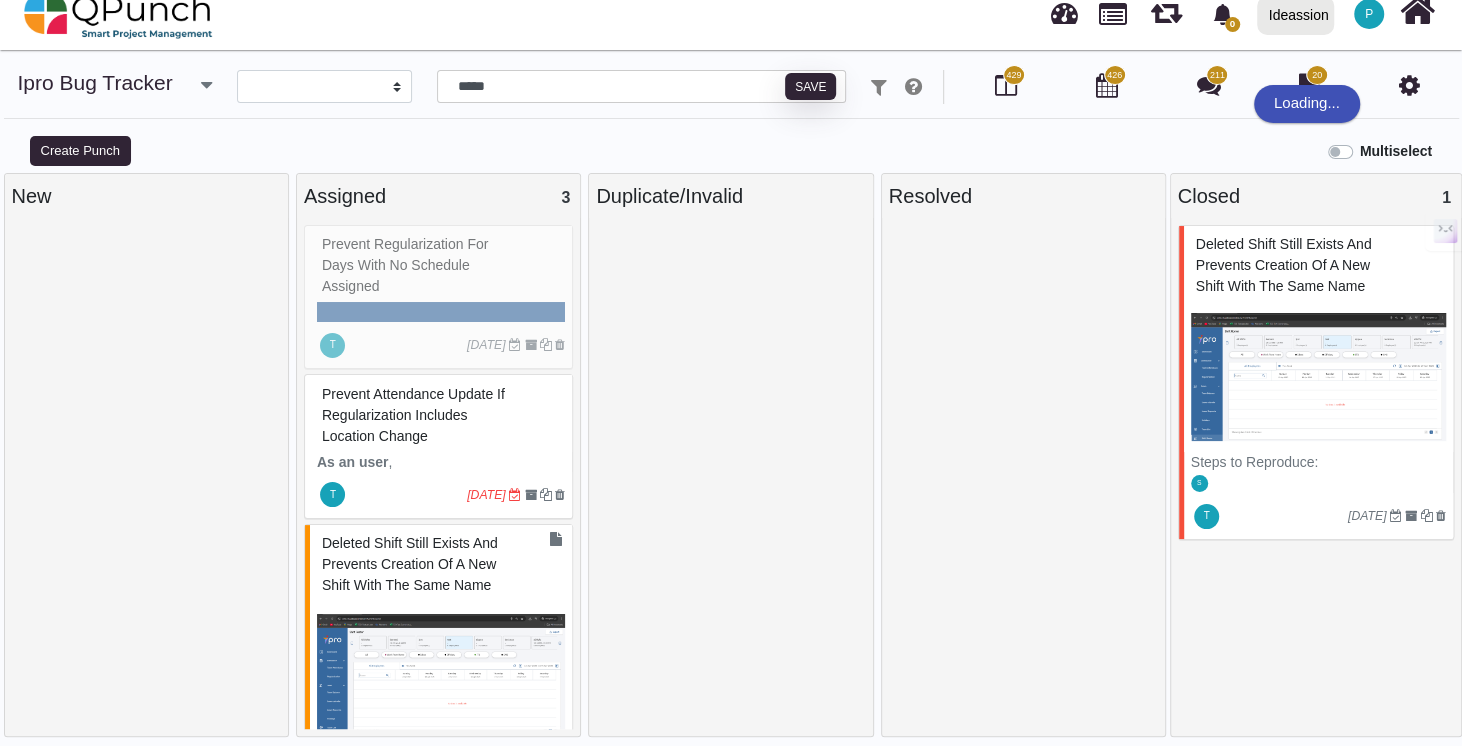 select on "***" 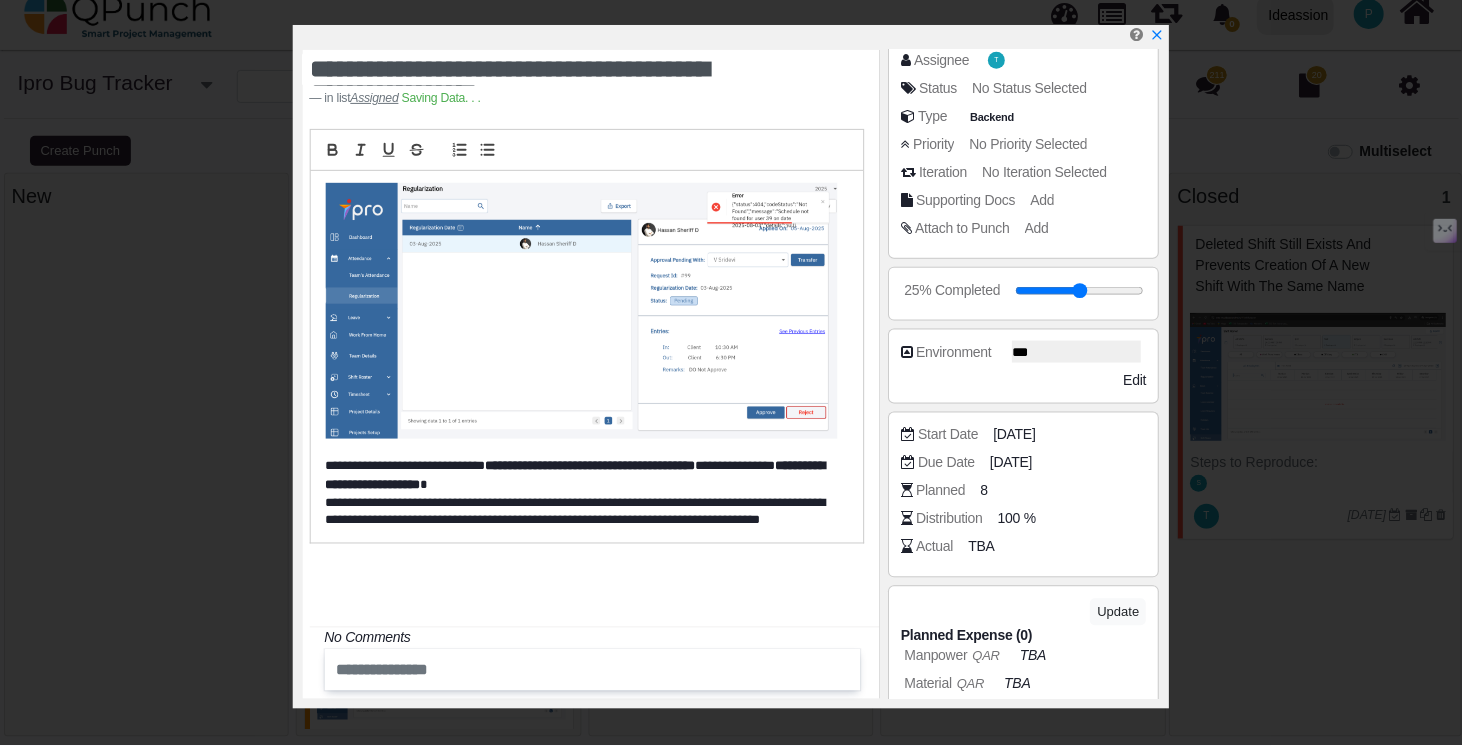 scroll, scrollTop: 348, scrollLeft: 0, axis: vertical 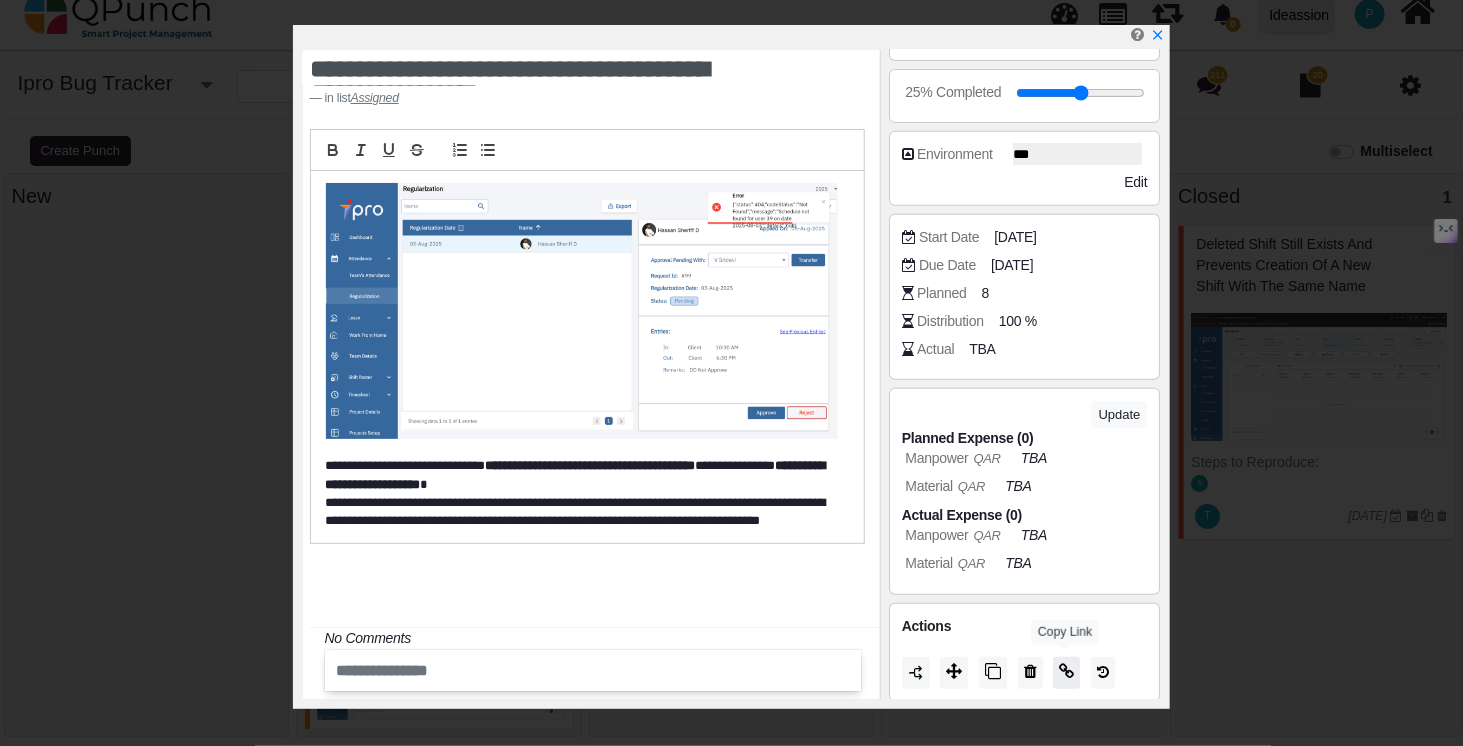 click at bounding box center [1066, 671] 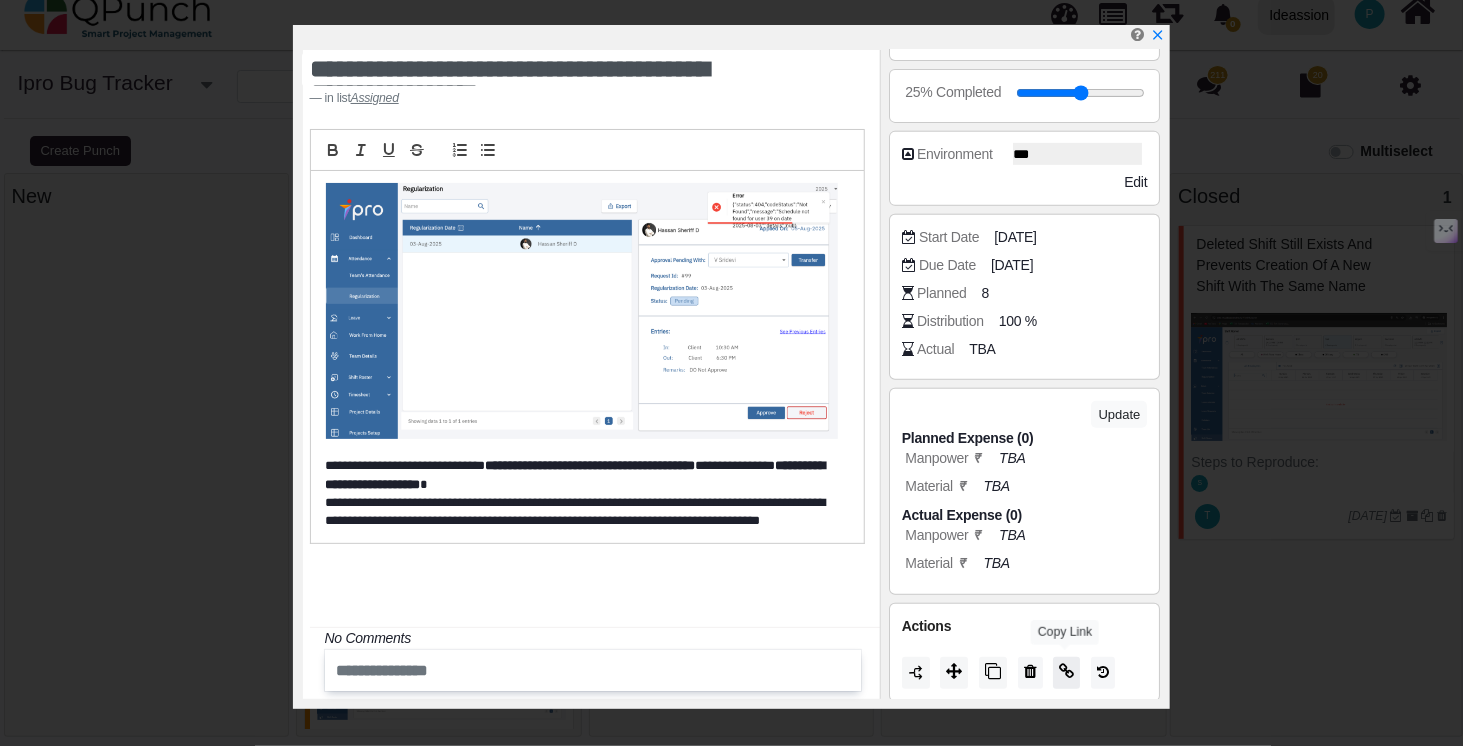 click at bounding box center [1066, 673] 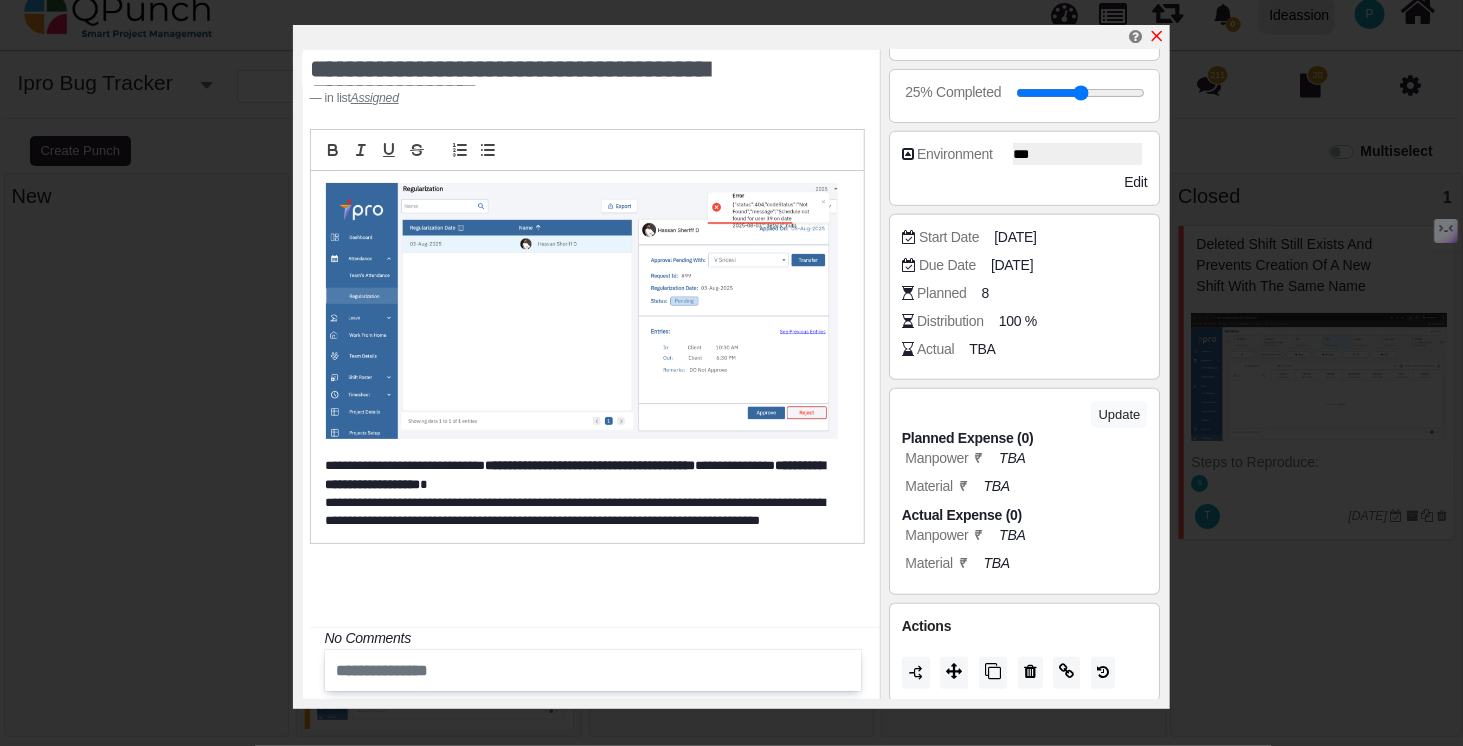 click 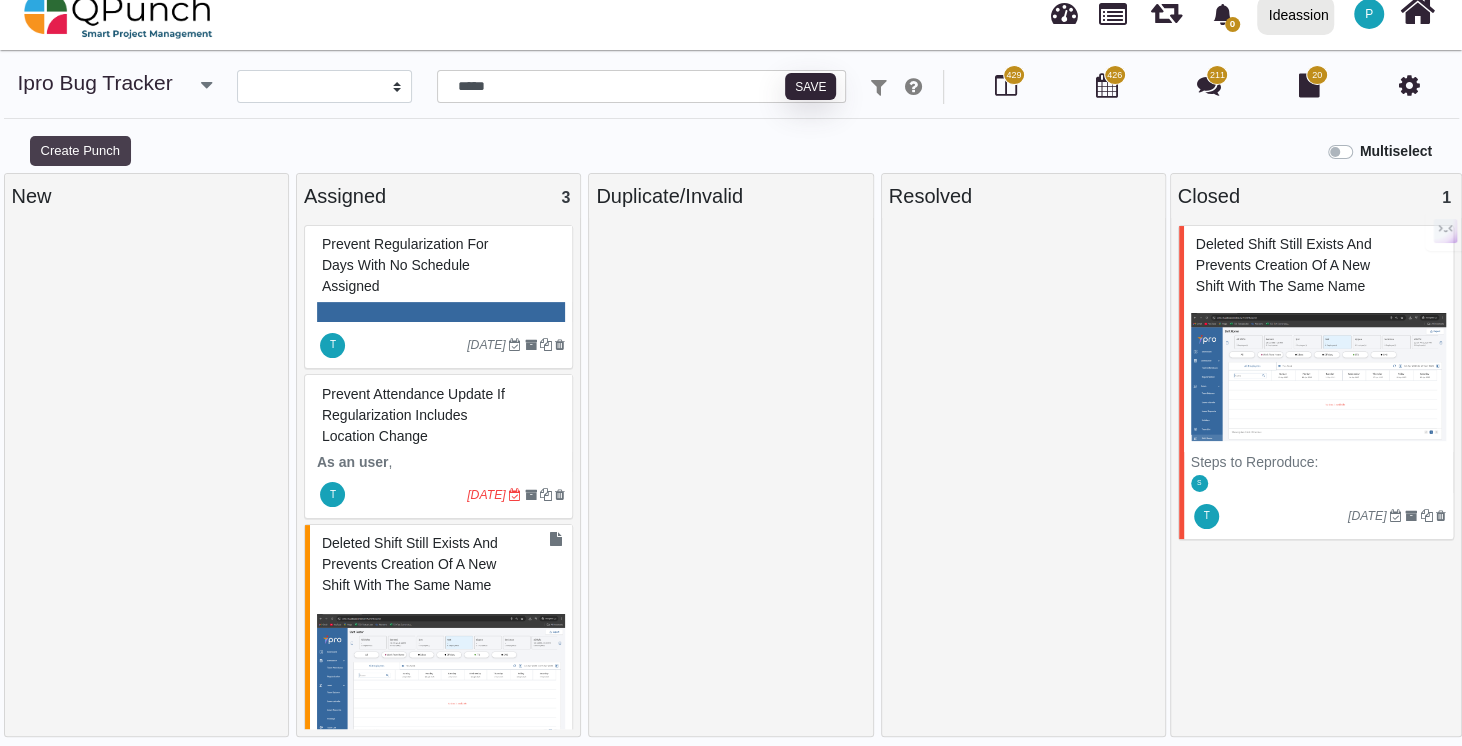click on "Create Punch" at bounding box center (80, 151) 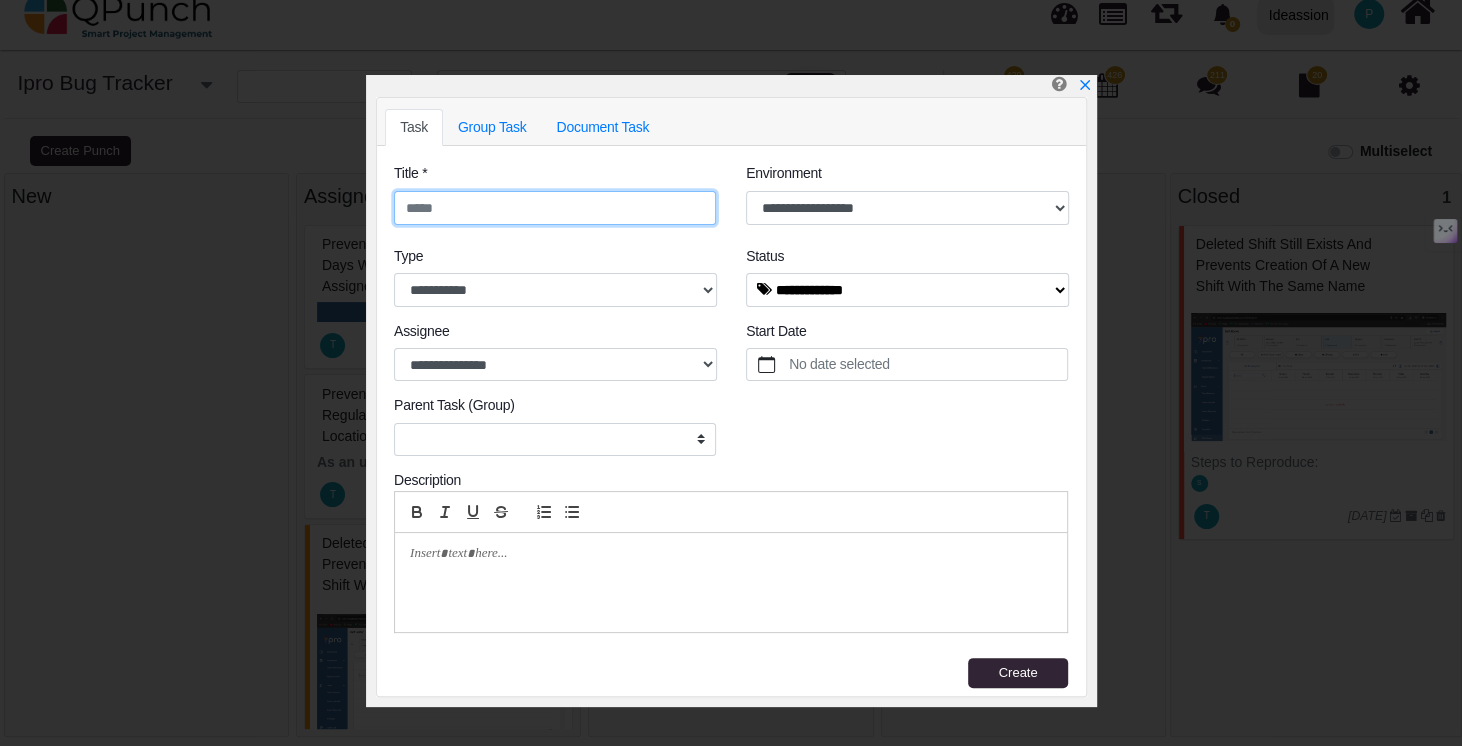 click at bounding box center [555, 208] 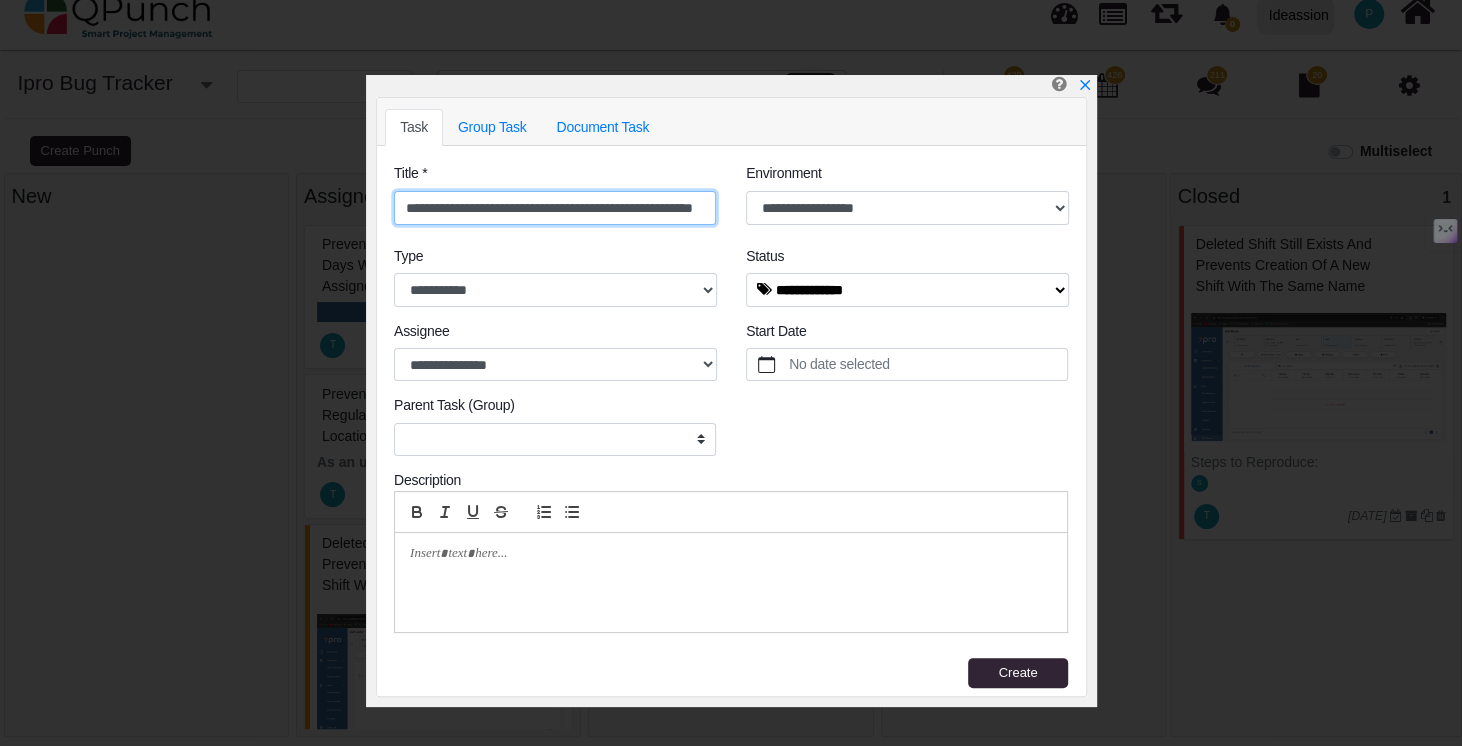 scroll, scrollTop: 0, scrollLeft: 61, axis: horizontal 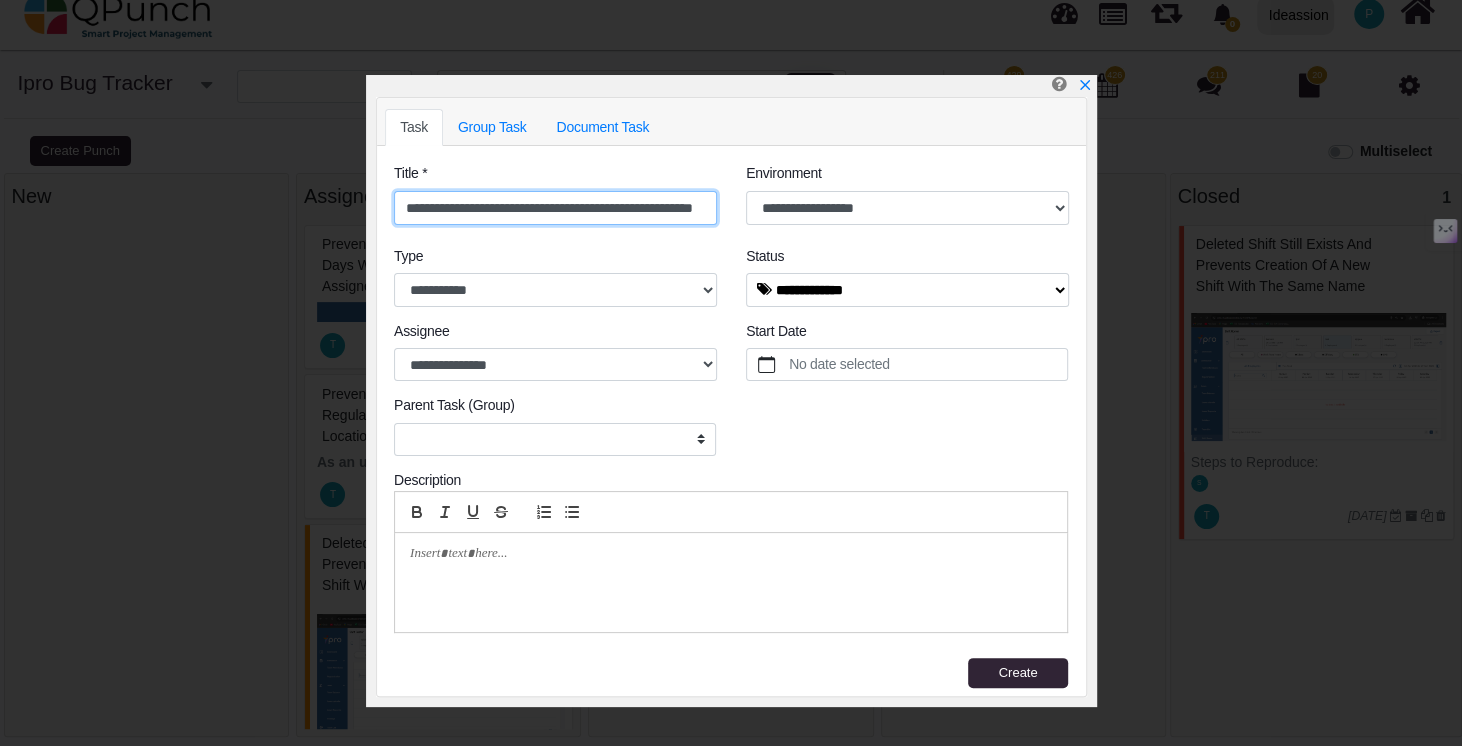 type on "**********" 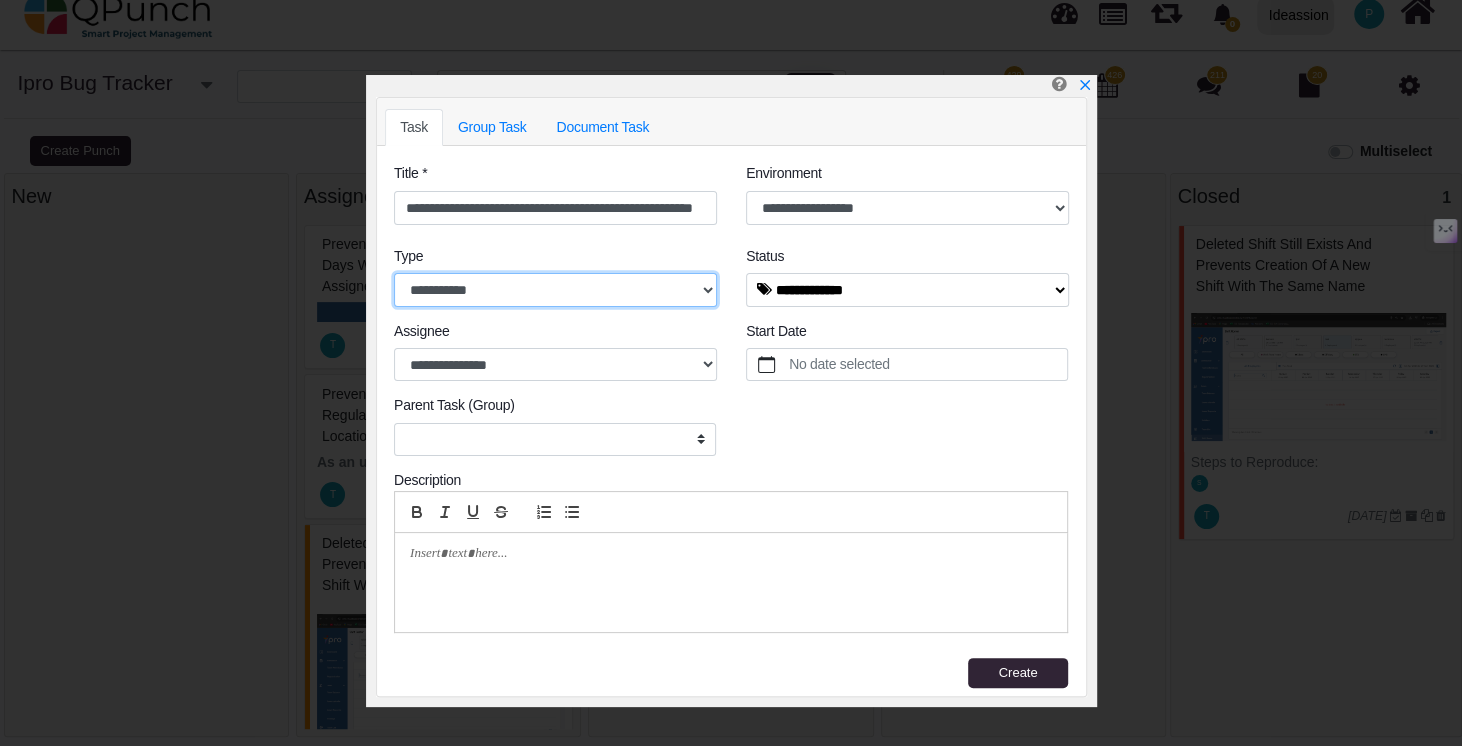 click on "**********" at bounding box center (555, 290) 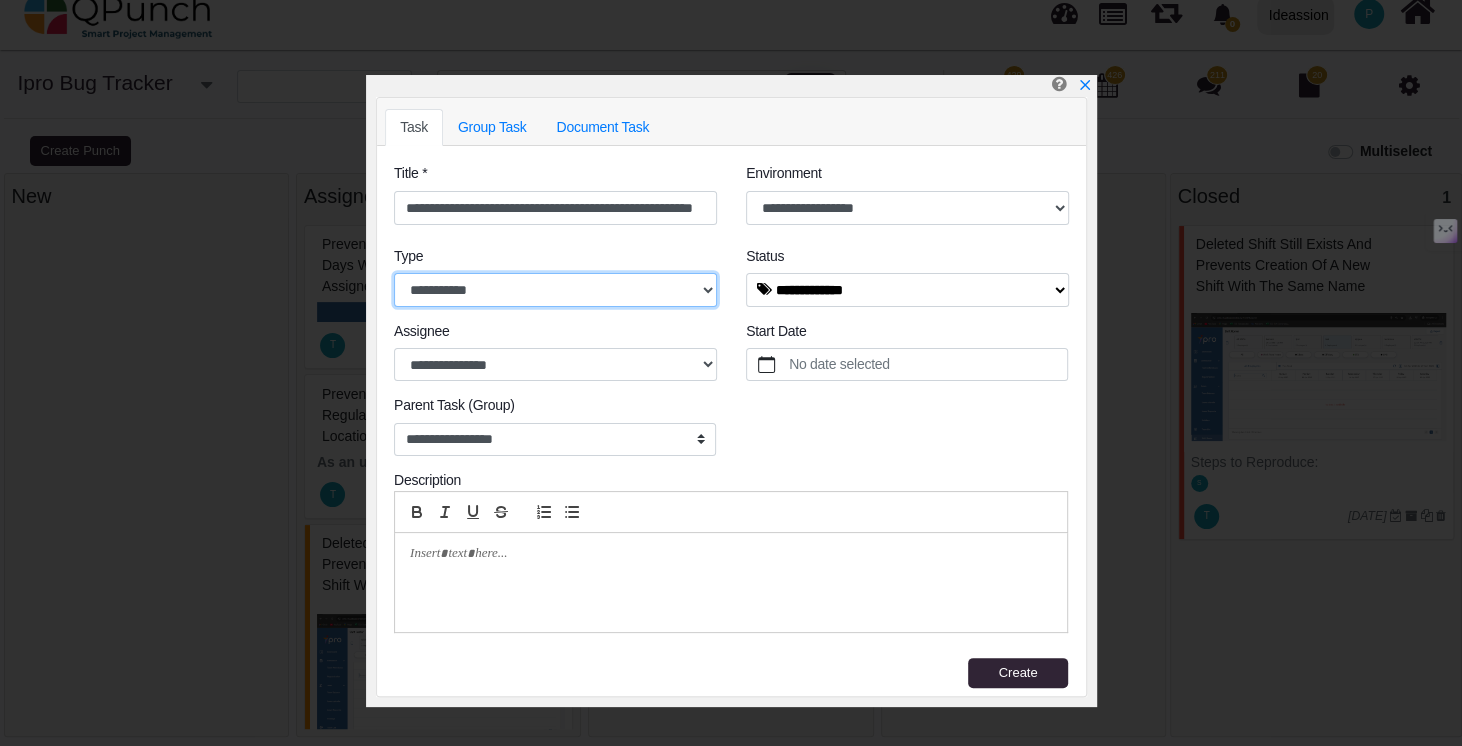 scroll, scrollTop: 0, scrollLeft: 0, axis: both 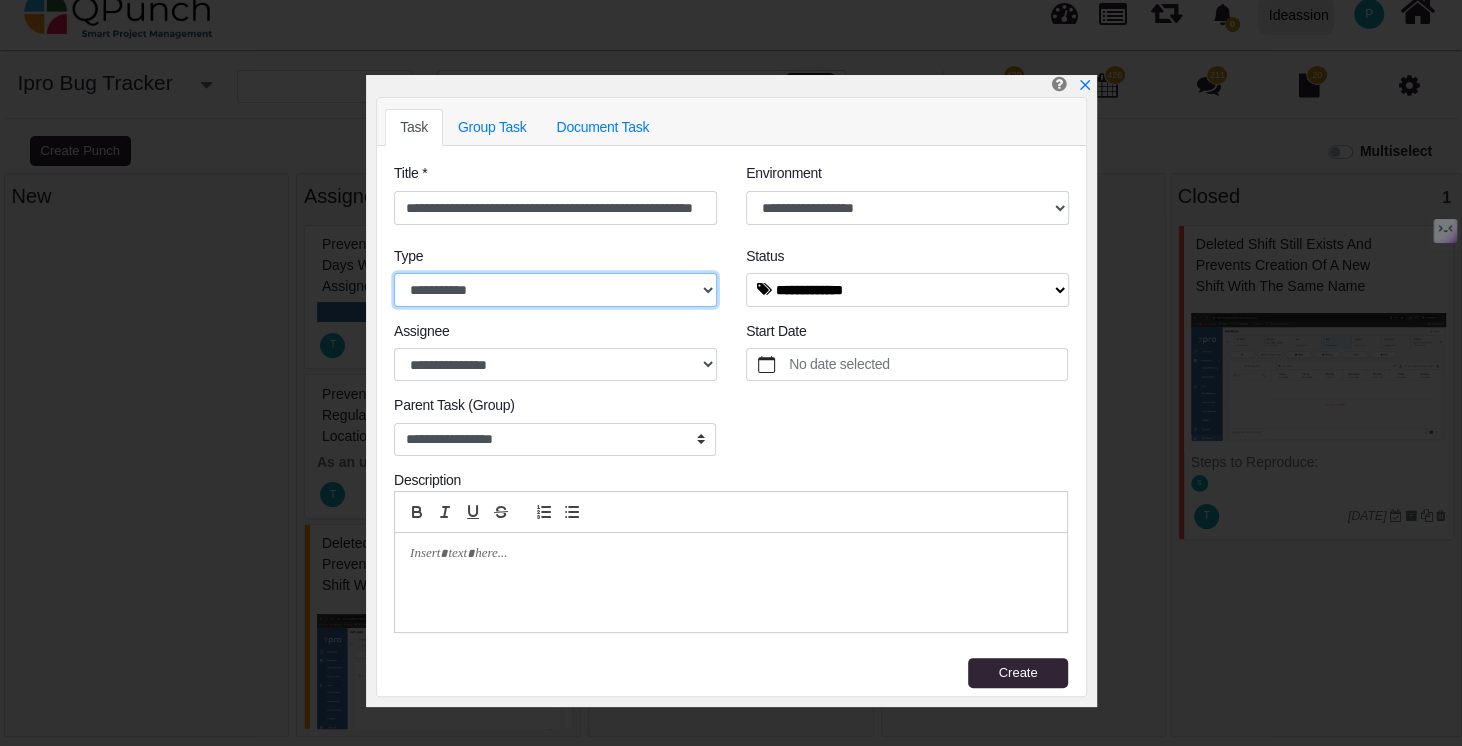 click on "**********" at bounding box center [555, 290] 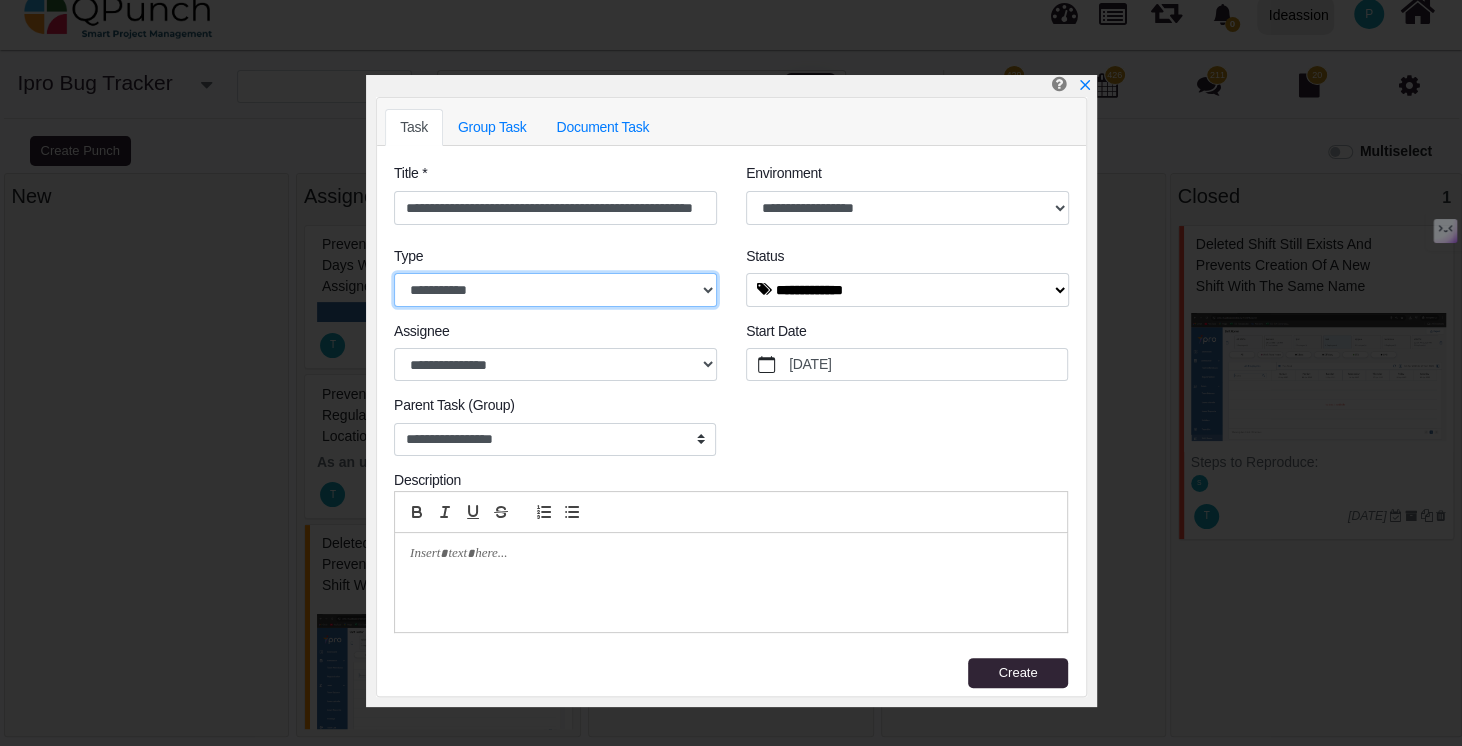 select on "****" 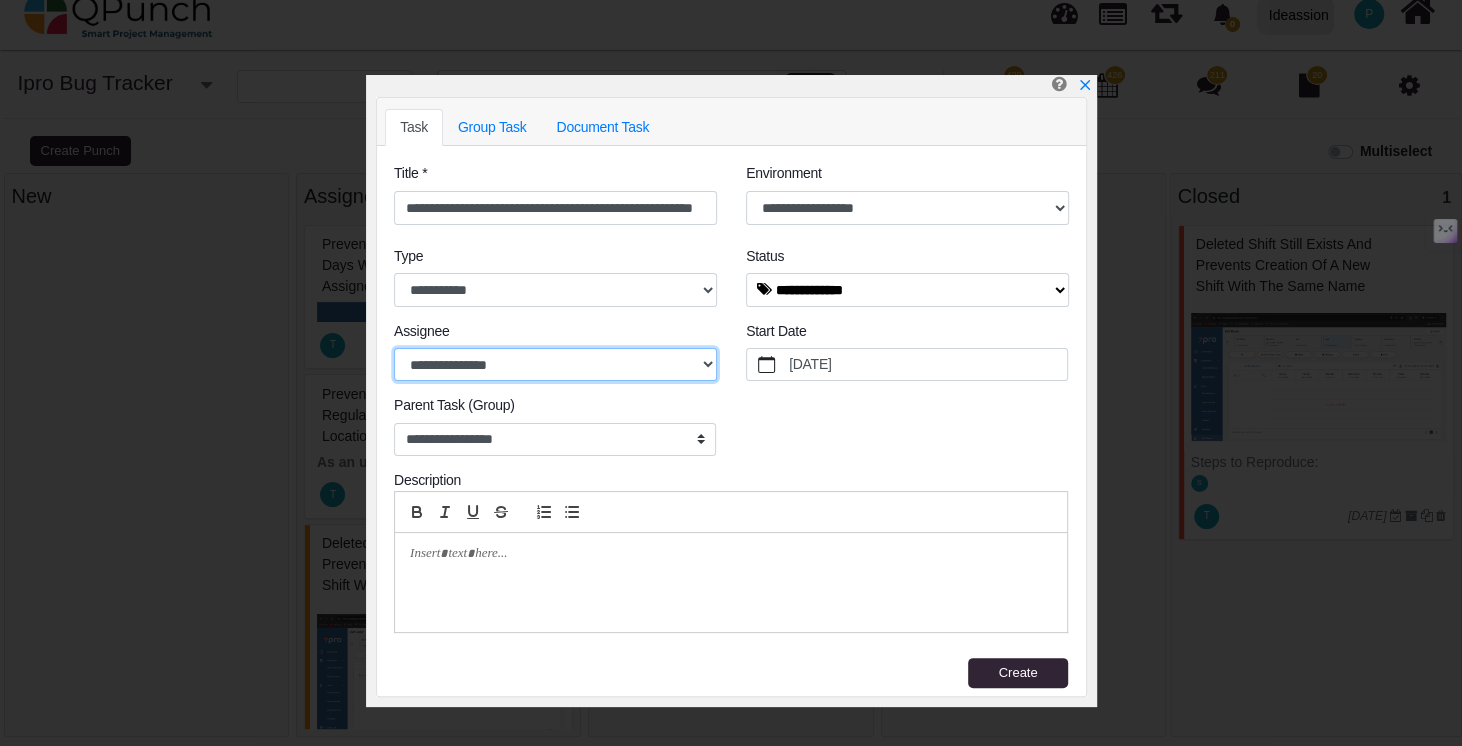 click on "**********" at bounding box center [555, 365] 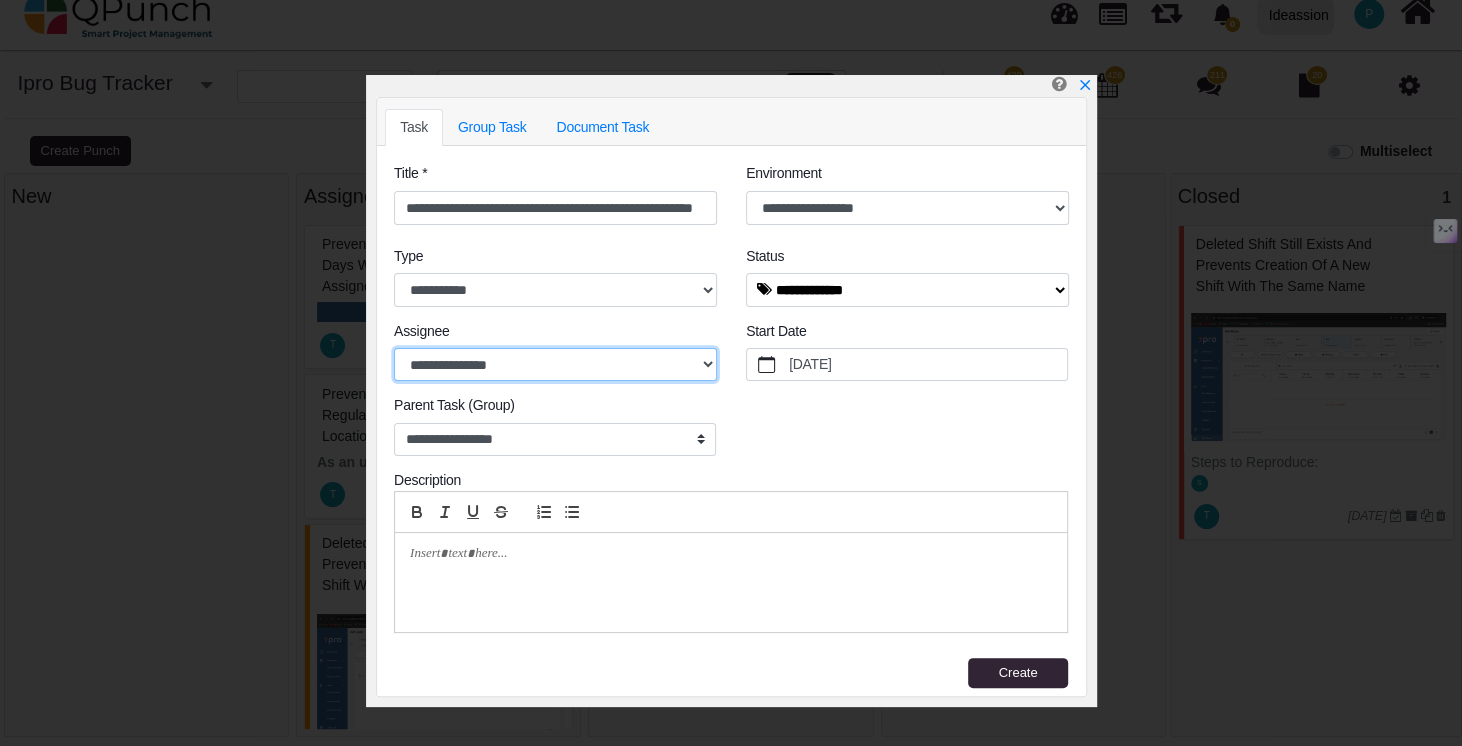 select on "****" 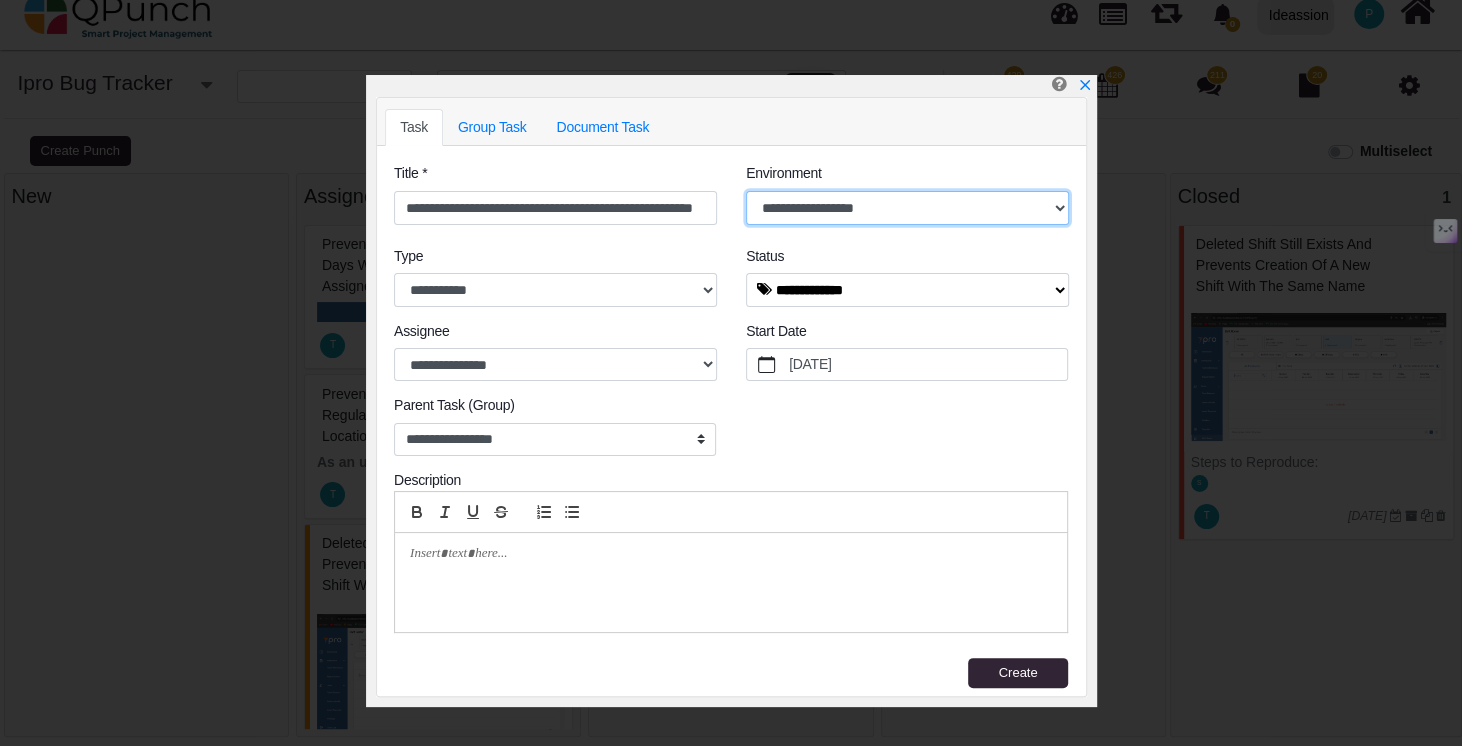 click on "**********" at bounding box center [907, 208] 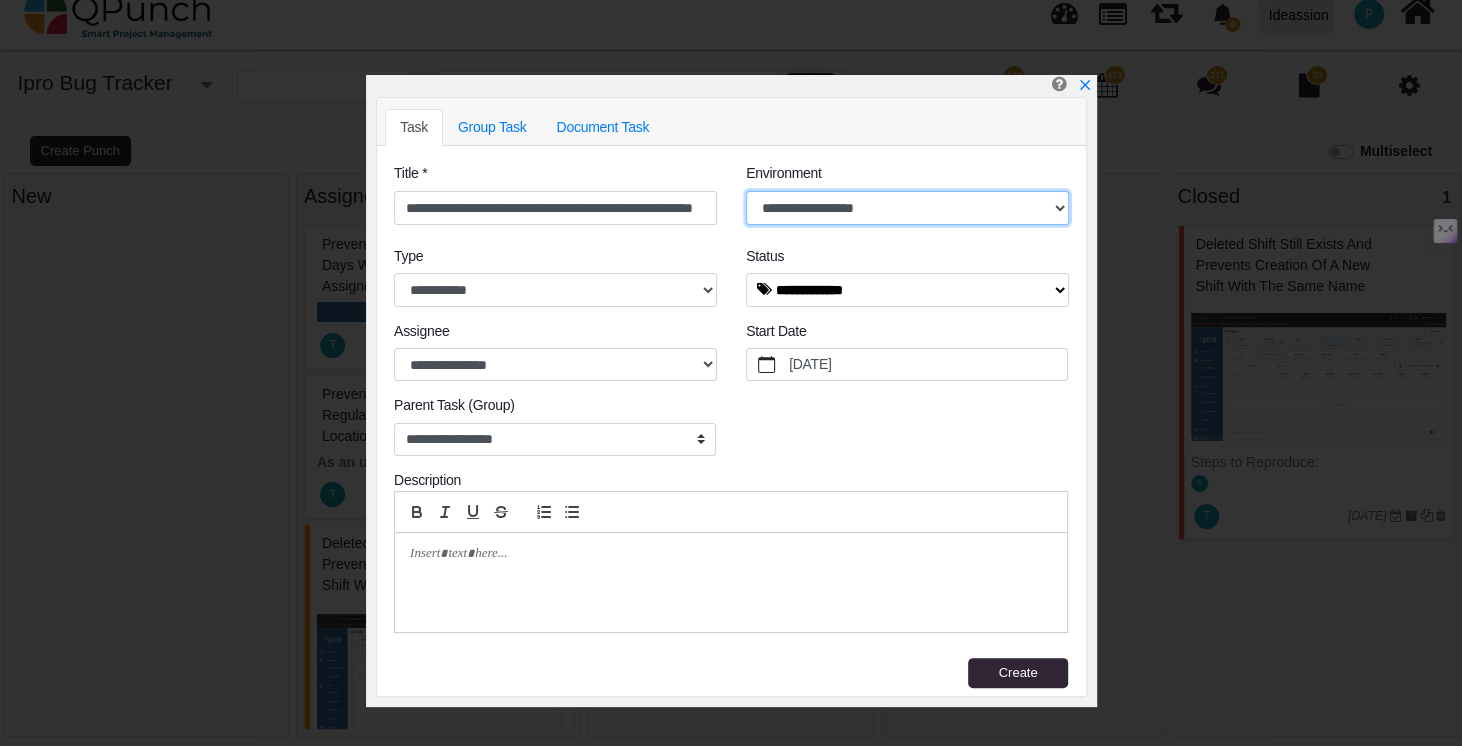 select on "***" 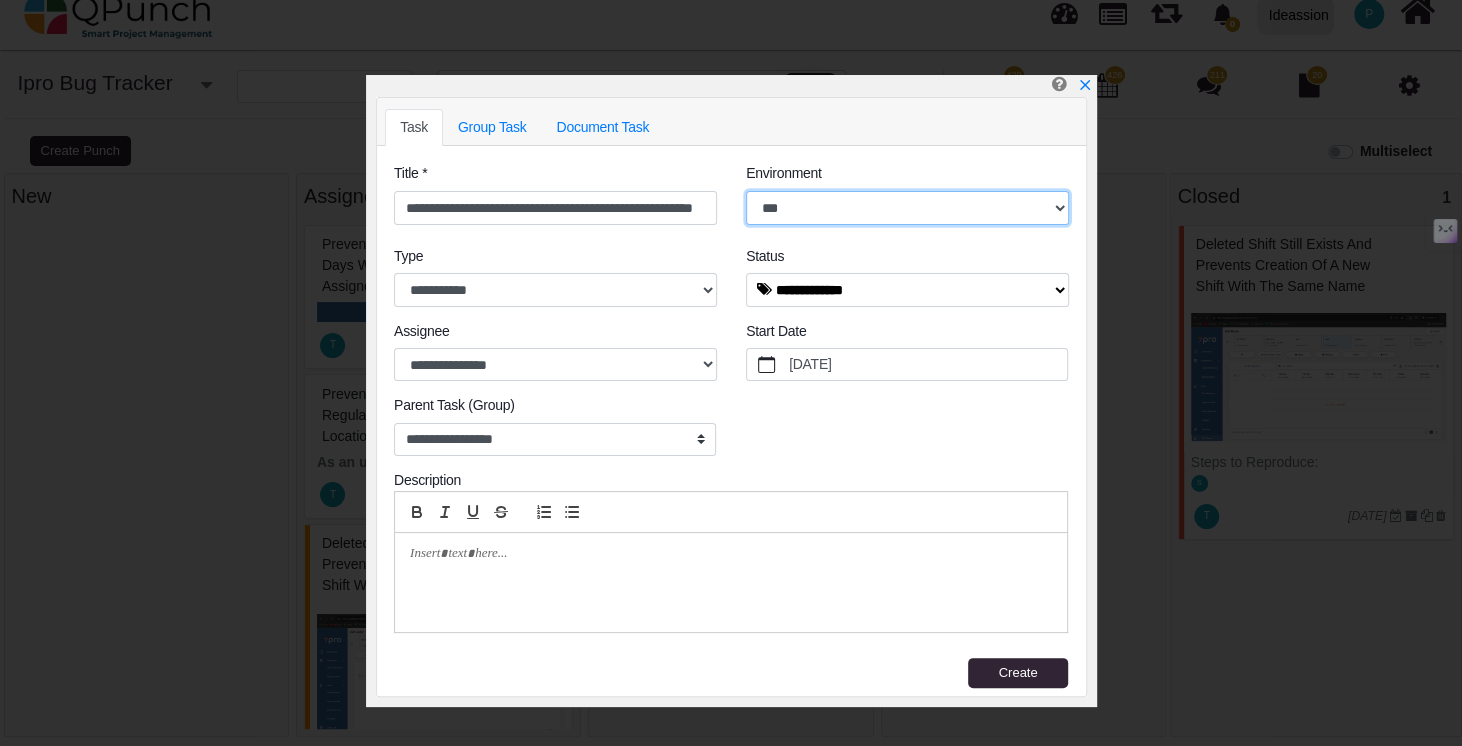 click on "**********" at bounding box center (907, 208) 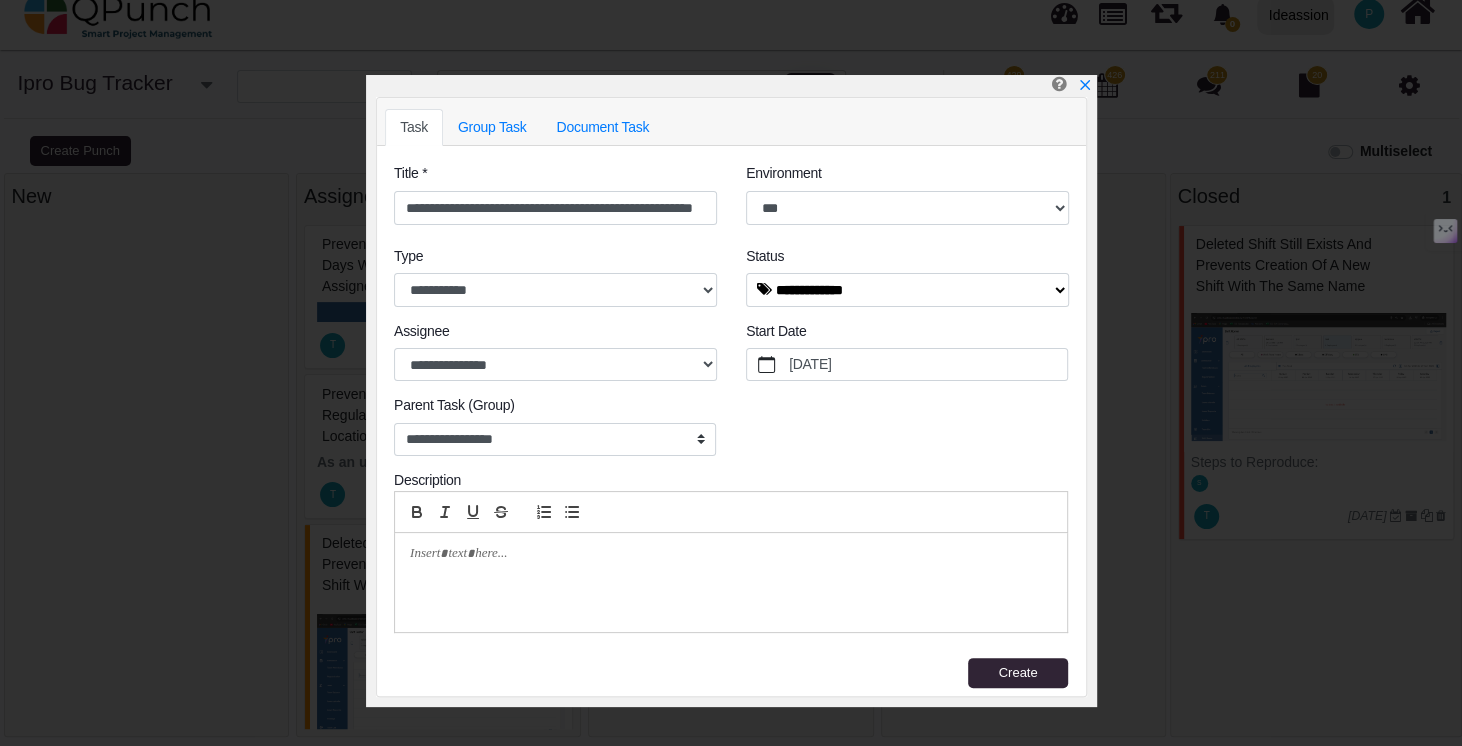 click at bounding box center [731, 582] 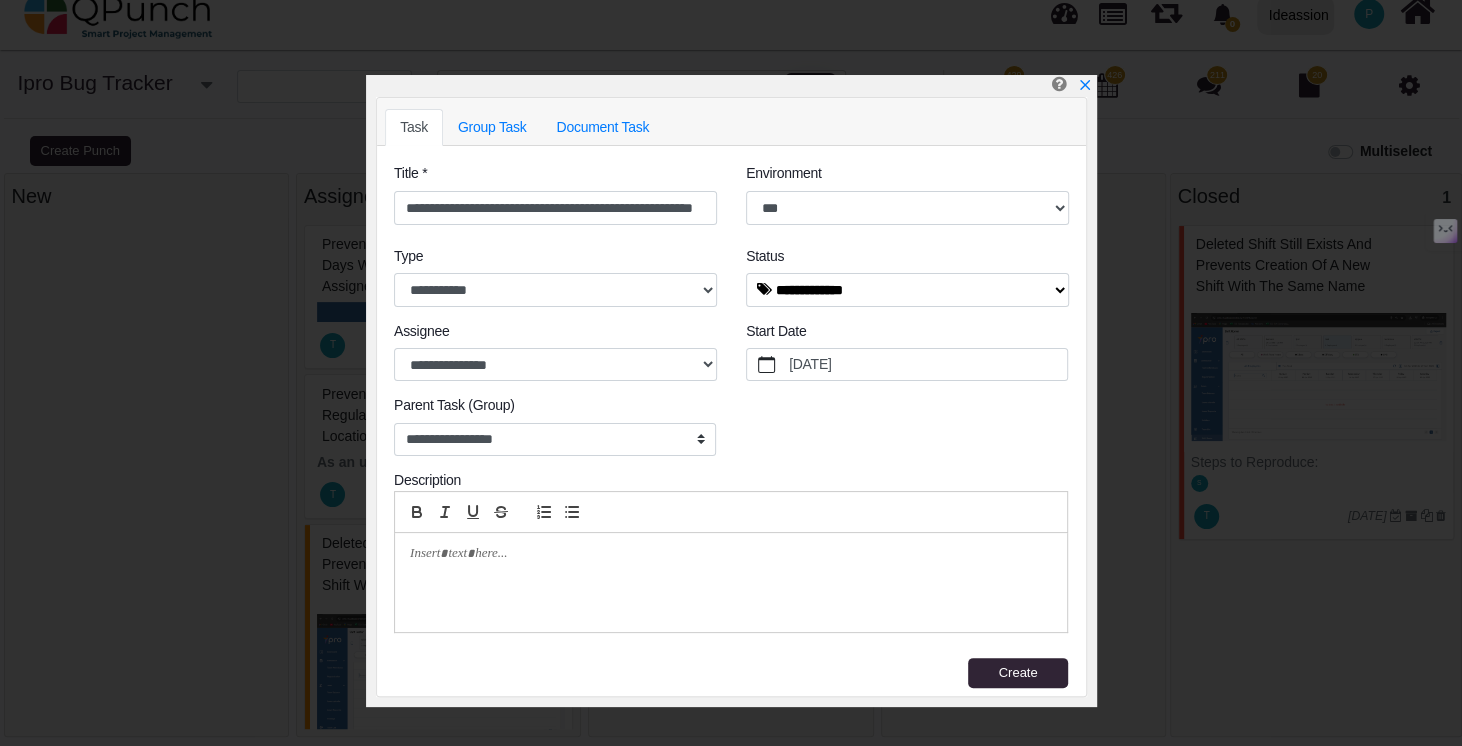 click at bounding box center [731, 582] 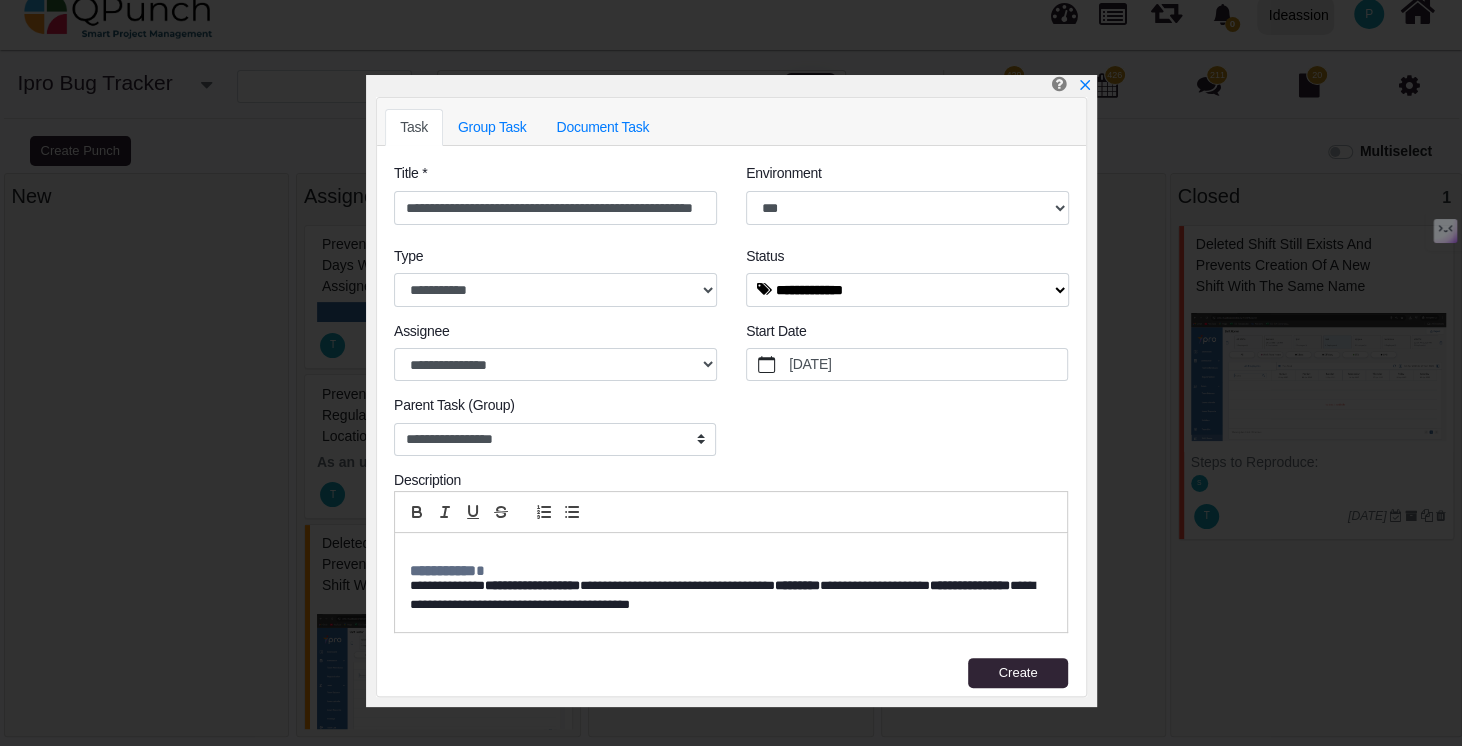 scroll, scrollTop: 0, scrollLeft: 0, axis: both 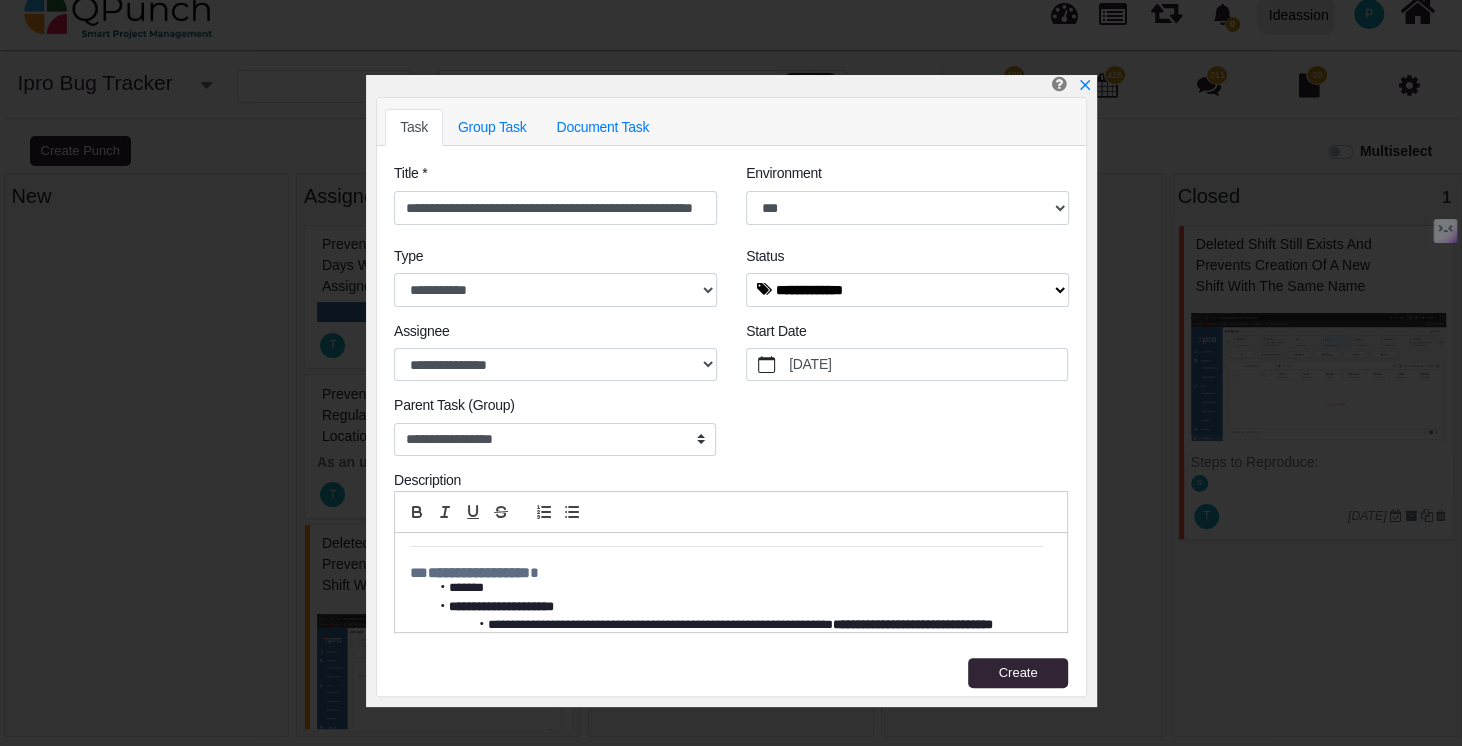 click on "**********" at bounding box center (479, 572) 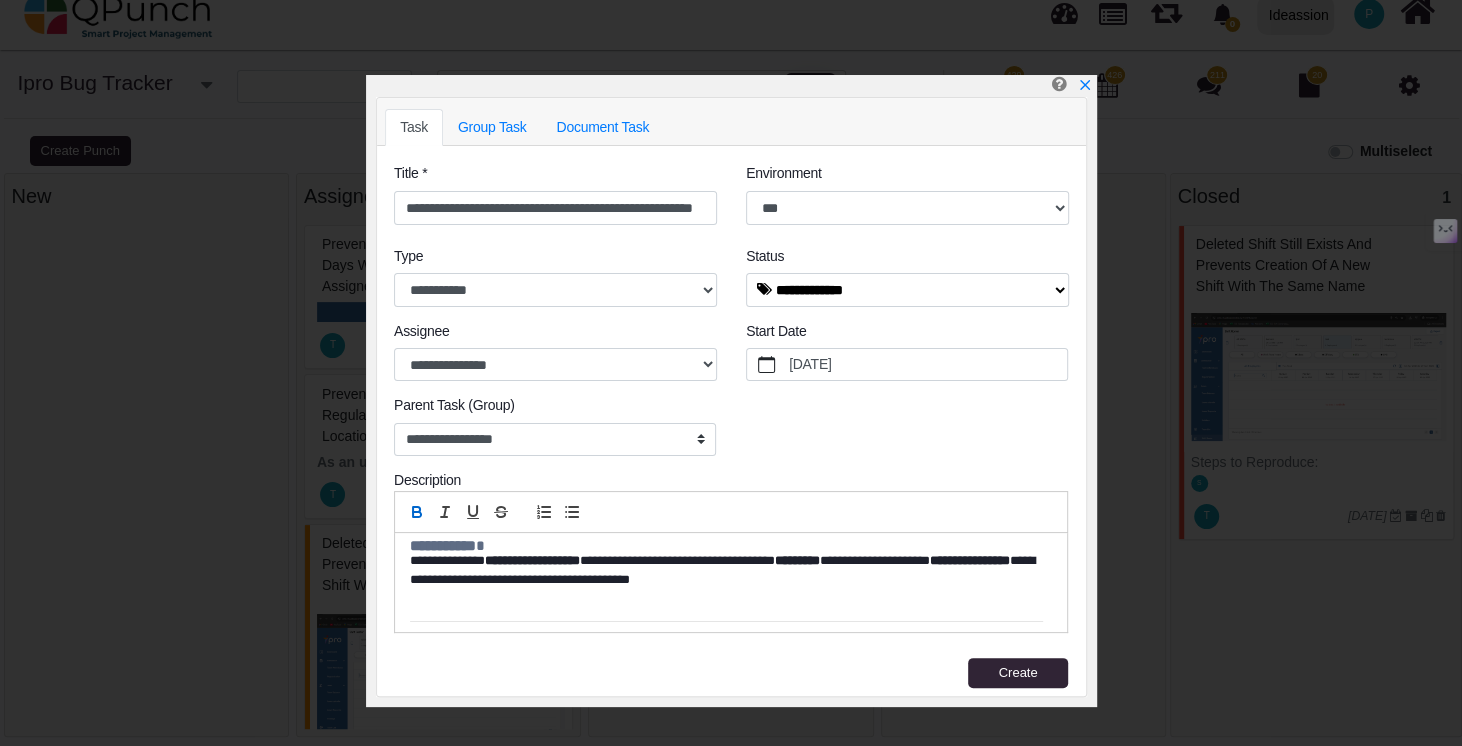 scroll, scrollTop: 0, scrollLeft: 0, axis: both 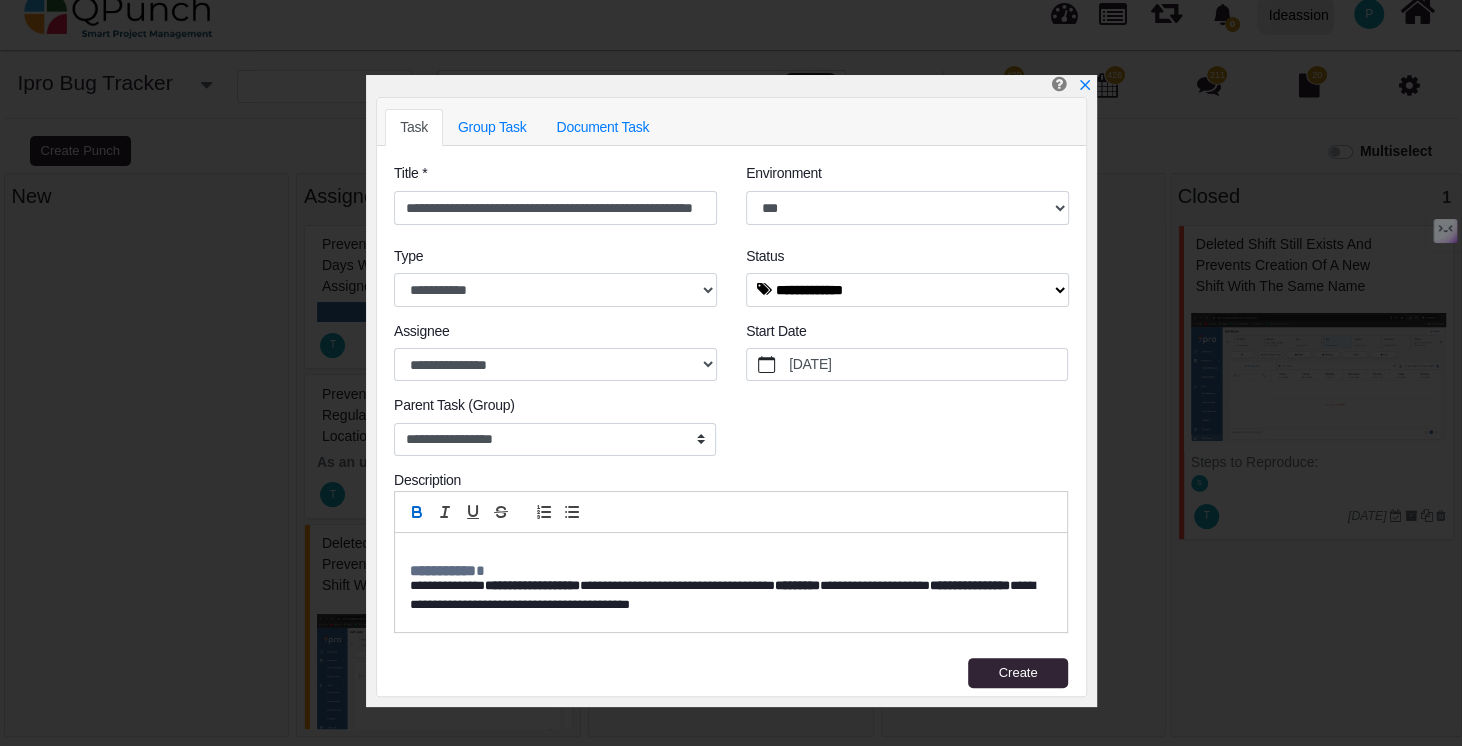 click on "**********" at bounding box center (443, 570) 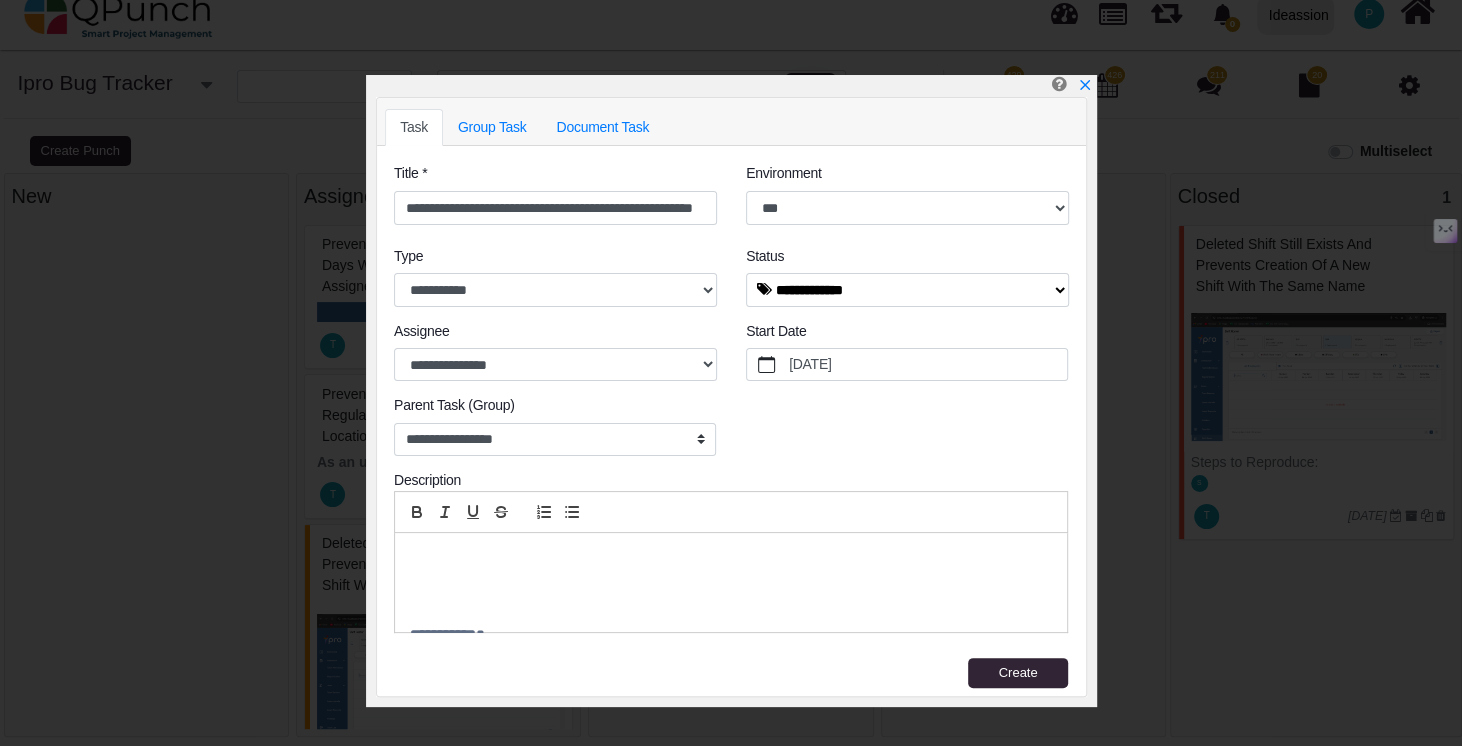 scroll, scrollTop: 10, scrollLeft: 0, axis: vertical 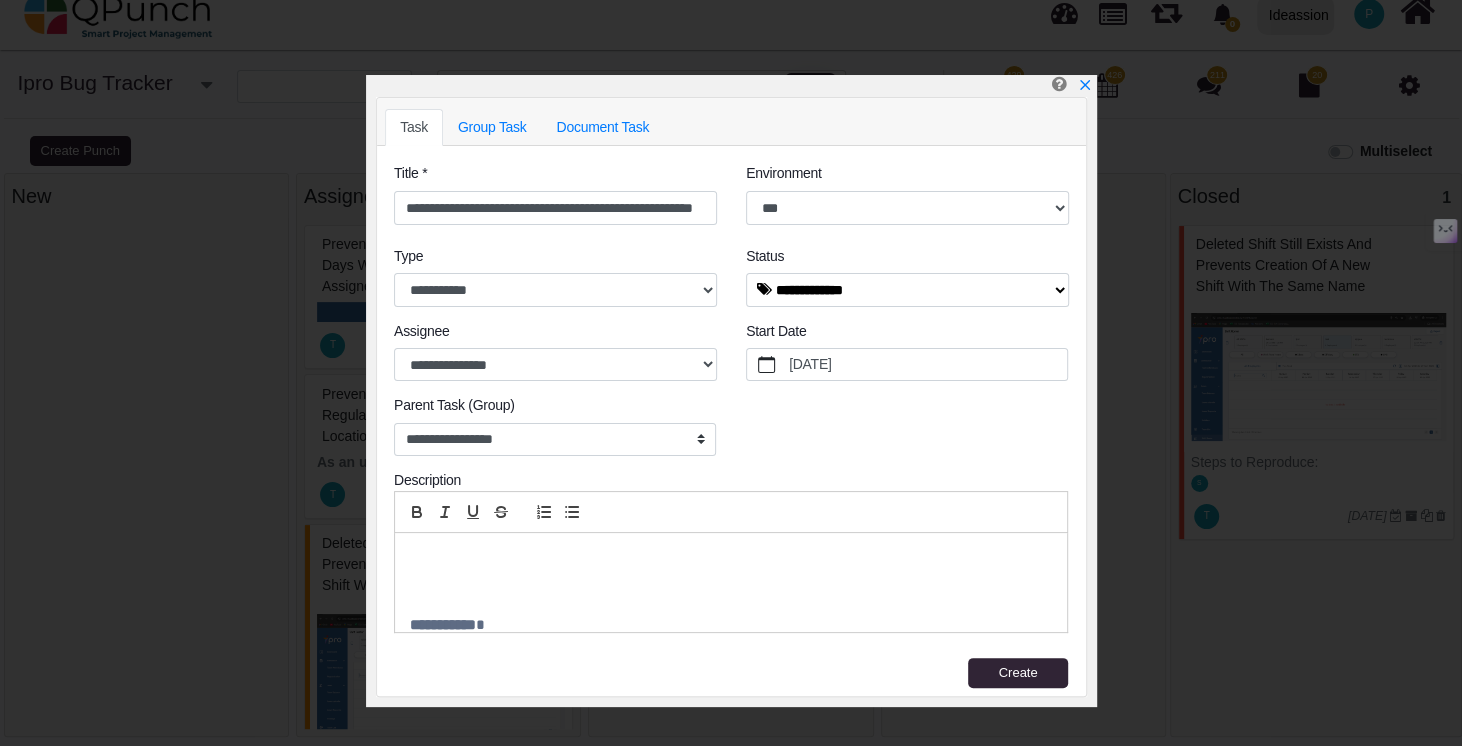 click at bounding box center [726, 561] 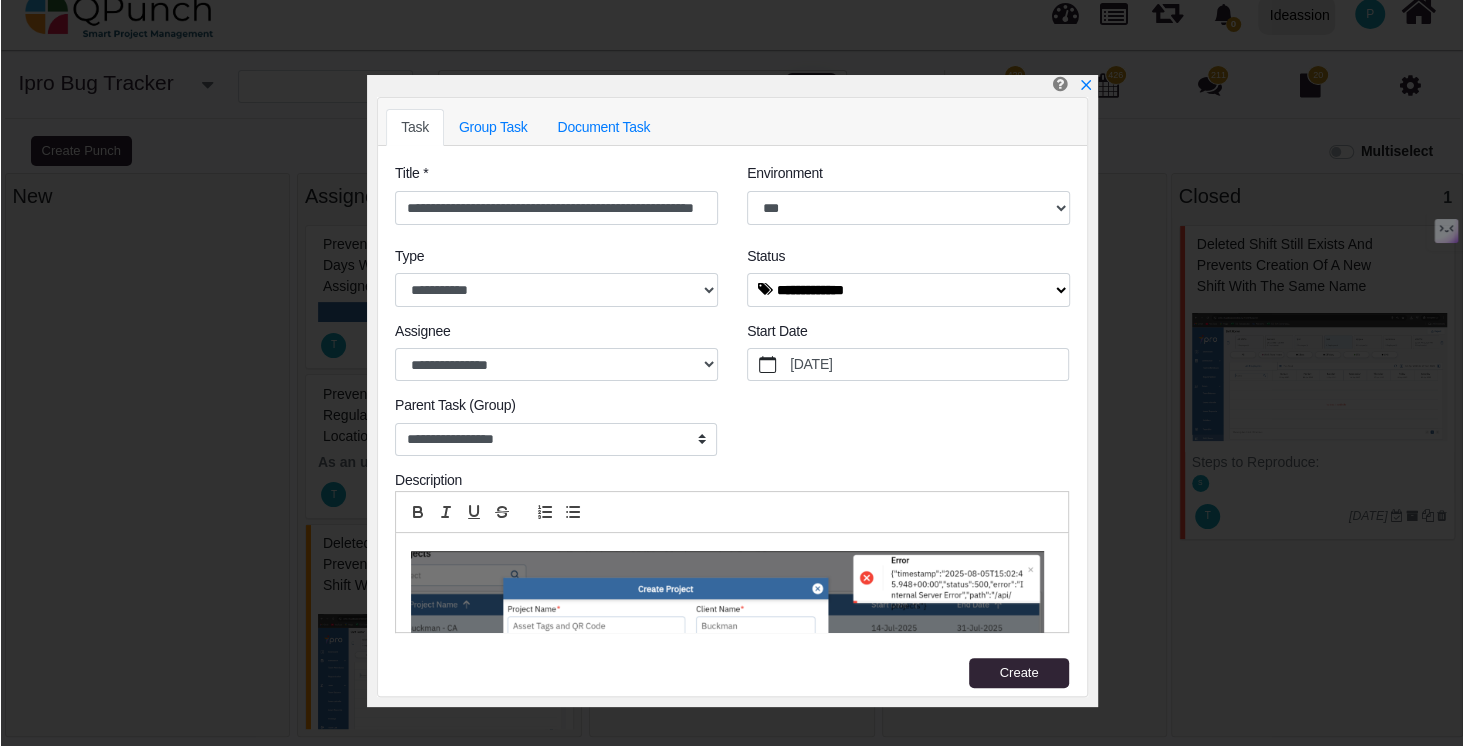scroll, scrollTop: 295, scrollLeft: 0, axis: vertical 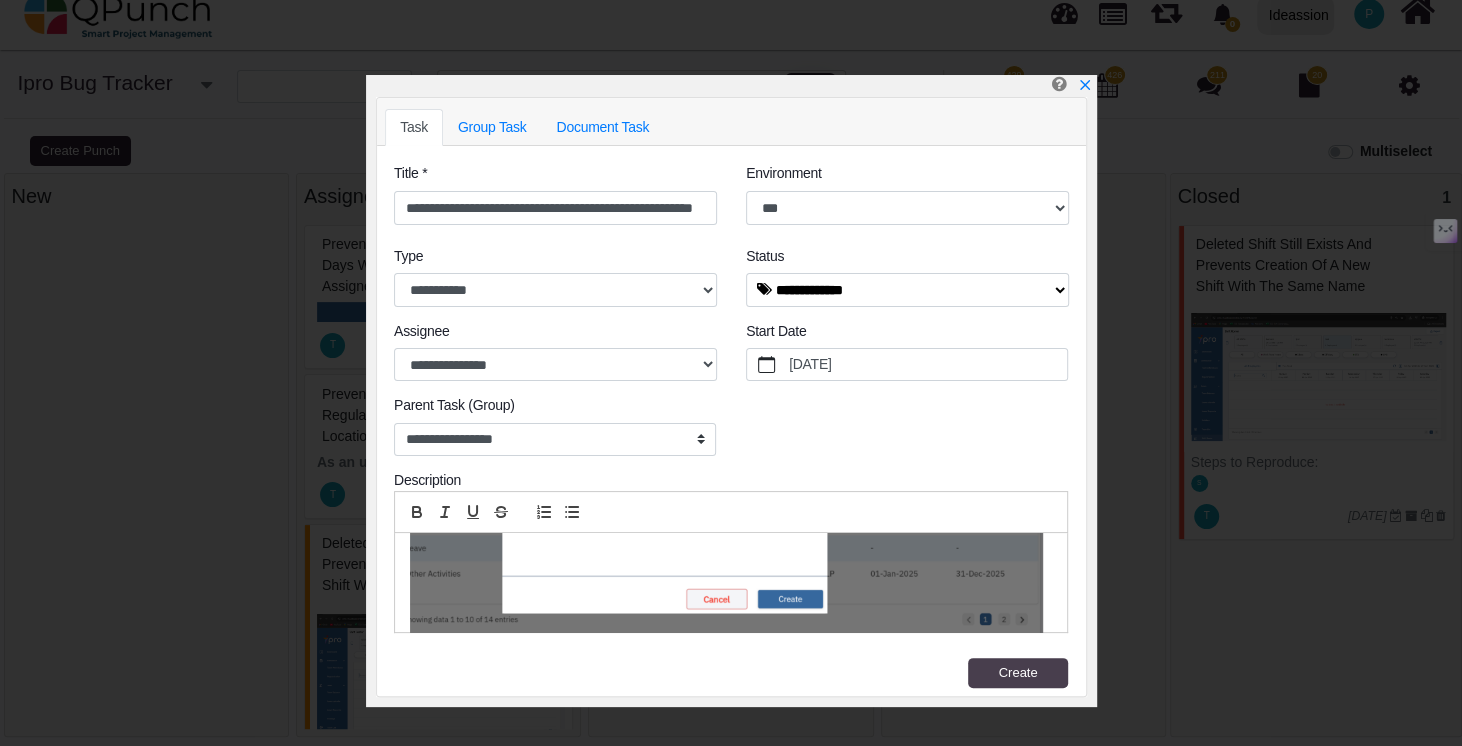 click on "Create" at bounding box center [1017, 672] 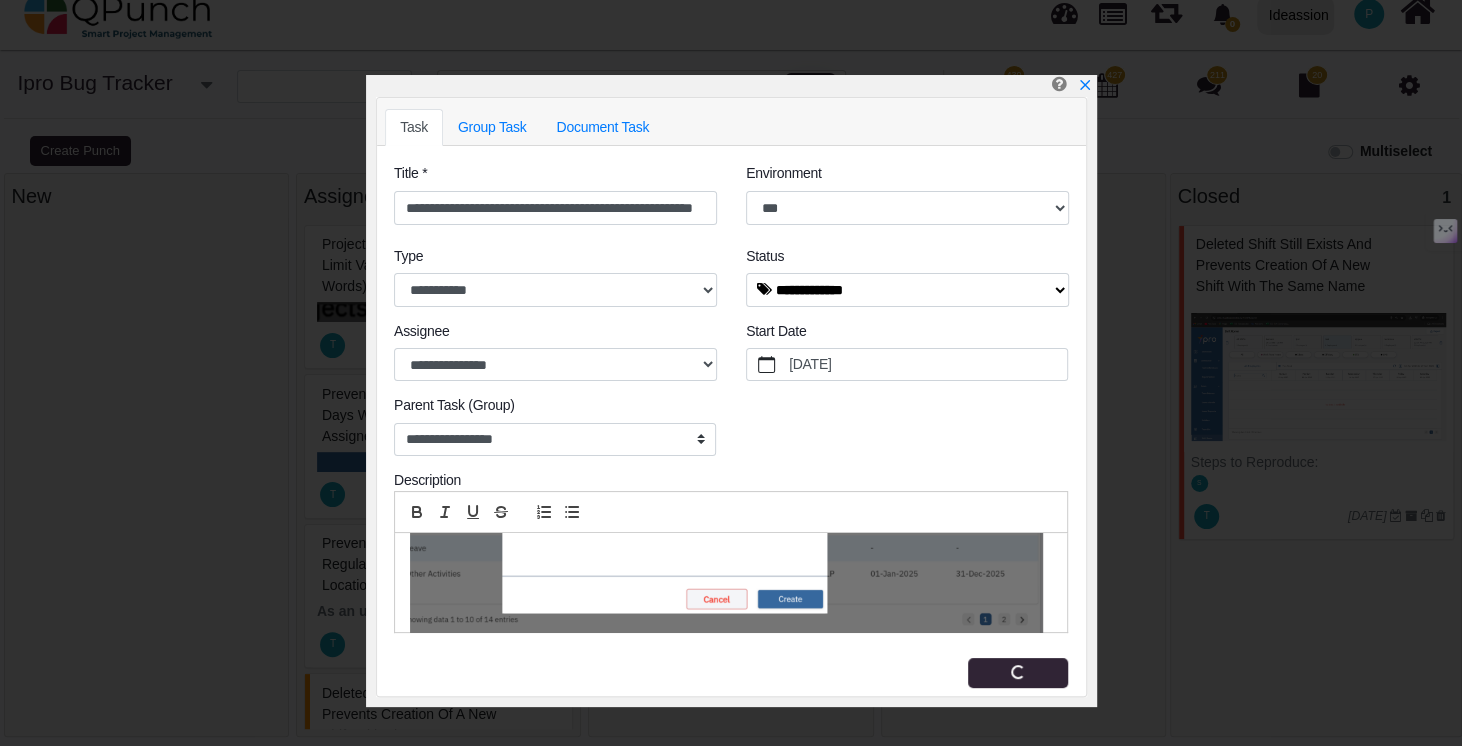 type 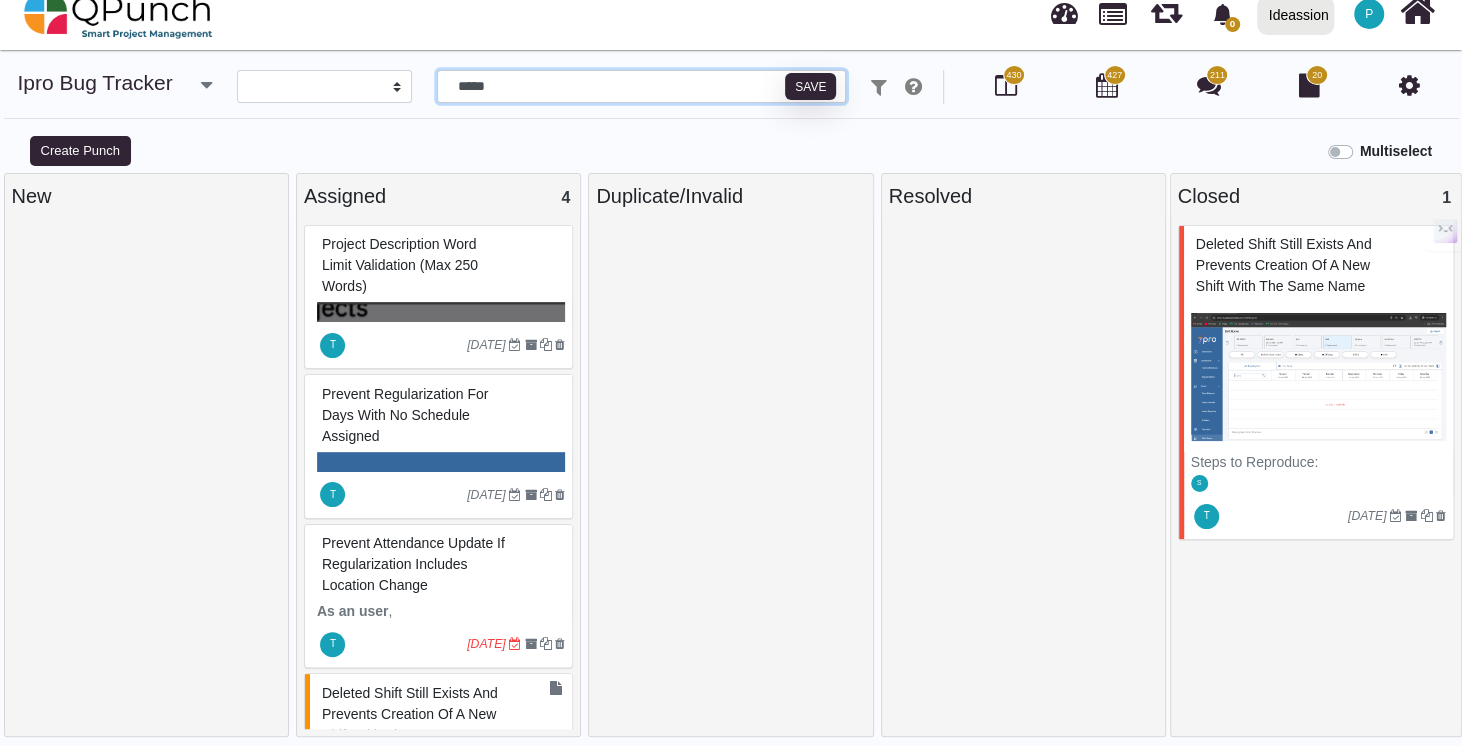 click on "*****" at bounding box center (641, 87) 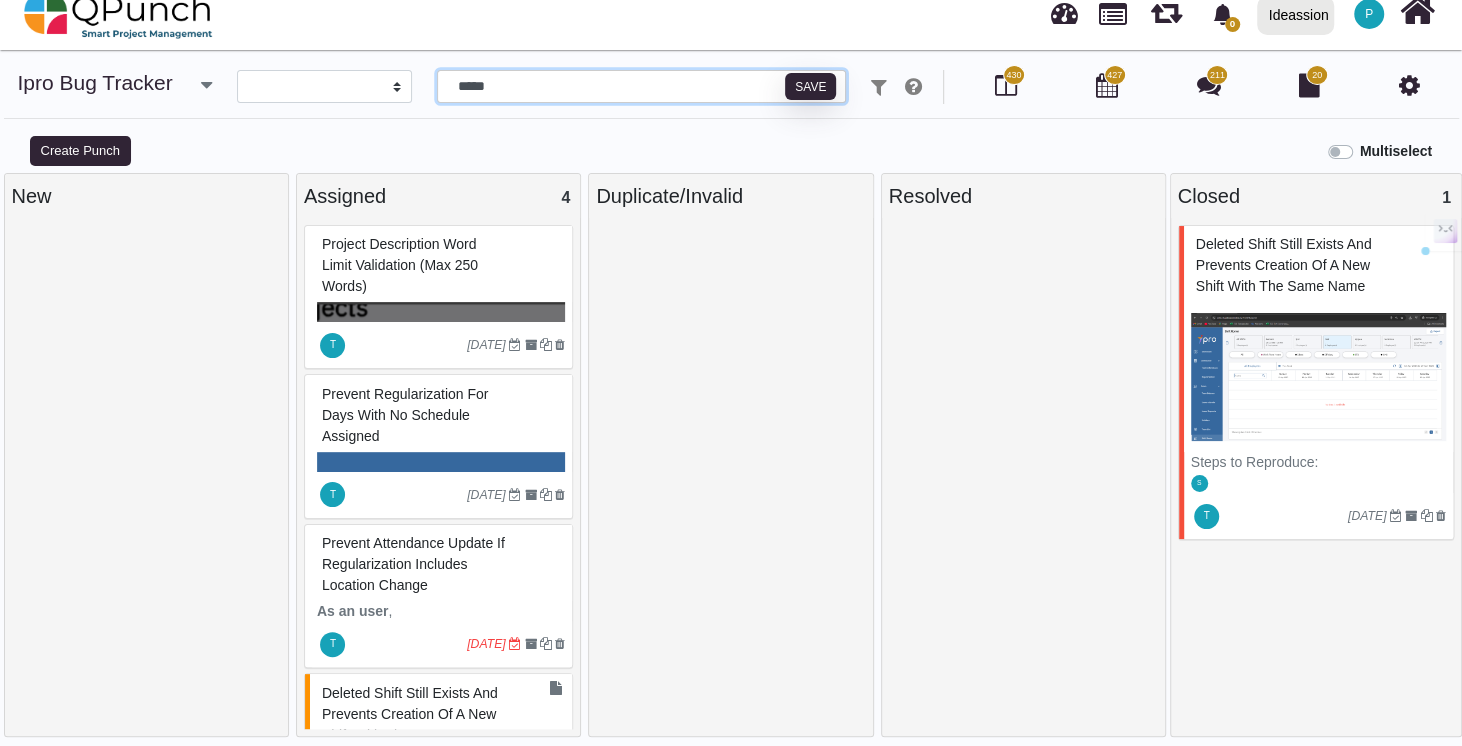 click on "*****" at bounding box center (641, 87) 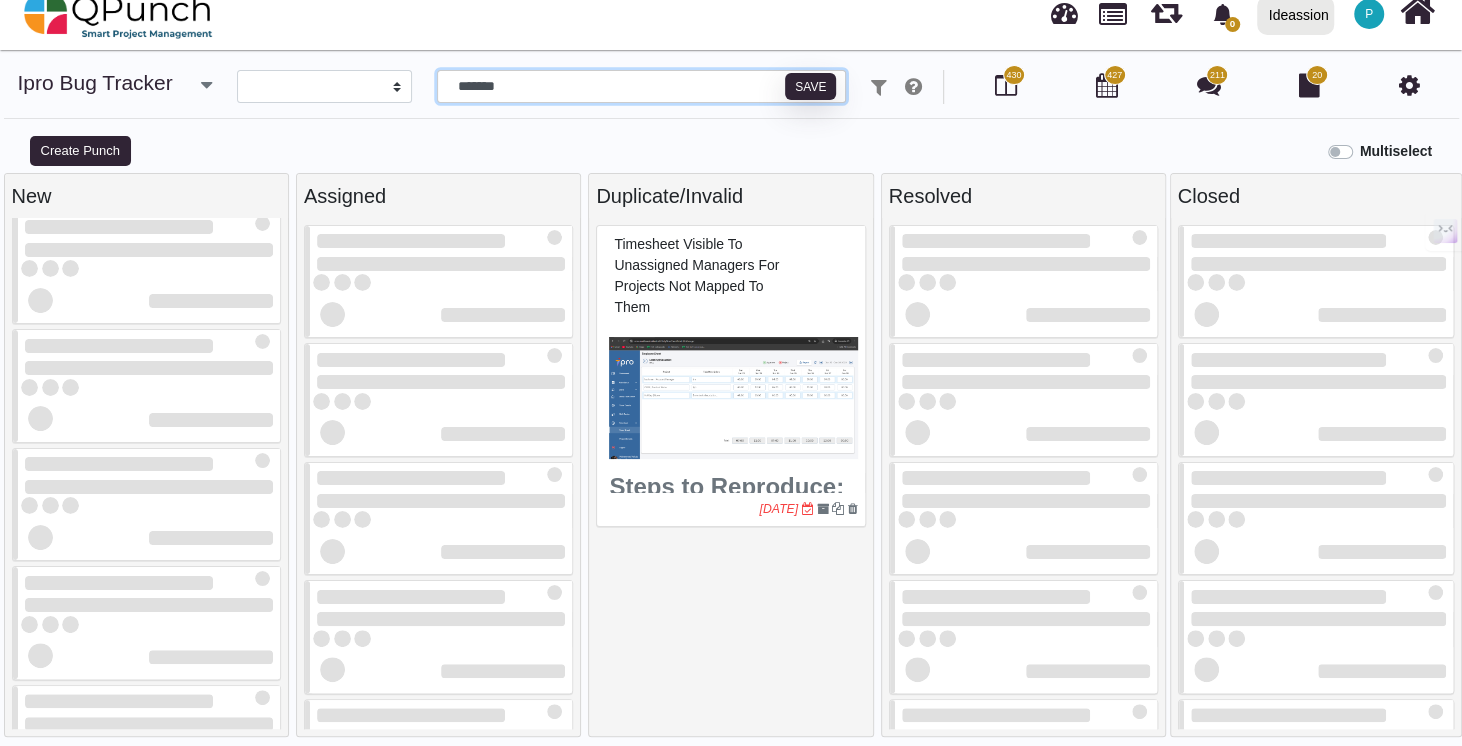 type on "*******" 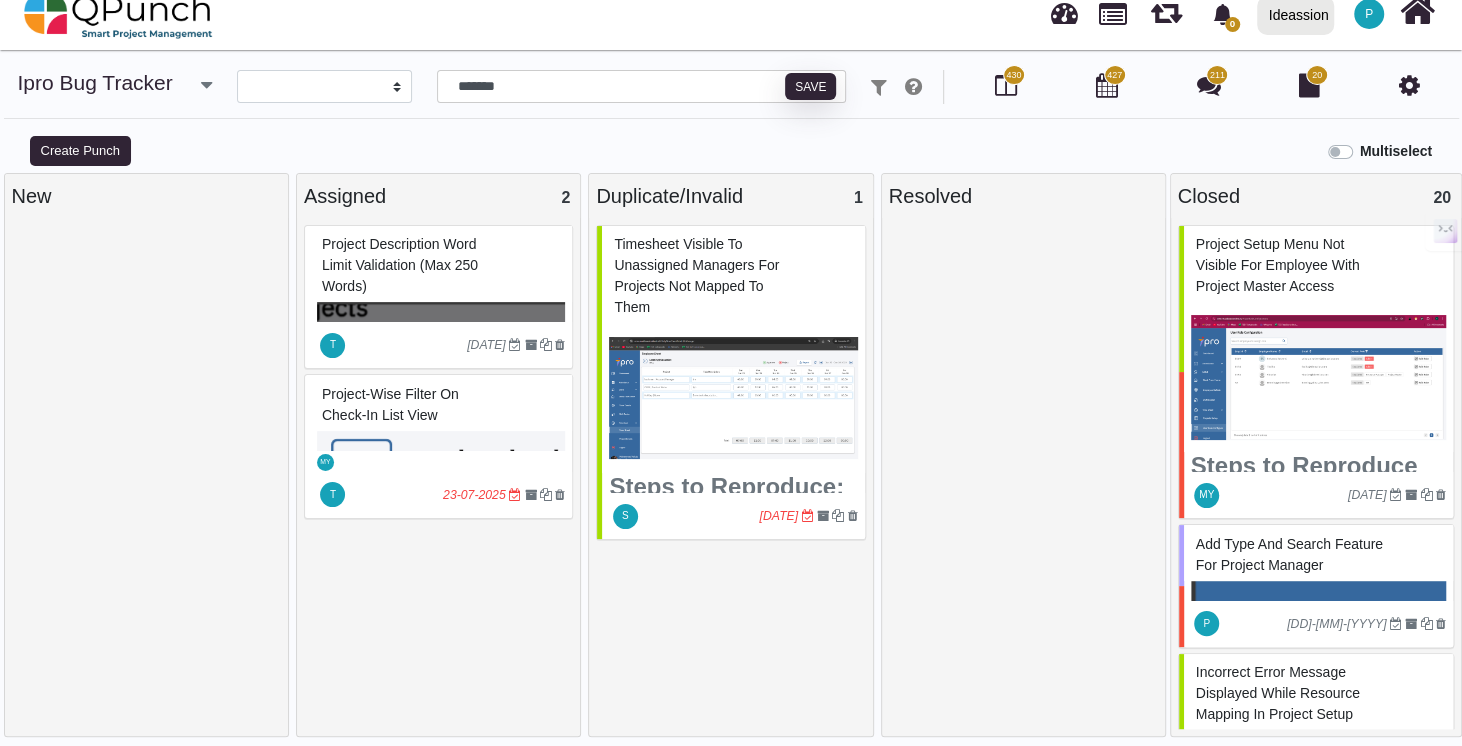 click on "Project Description Word Limit Validation (Max 250 Words)" at bounding box center [400, 265] 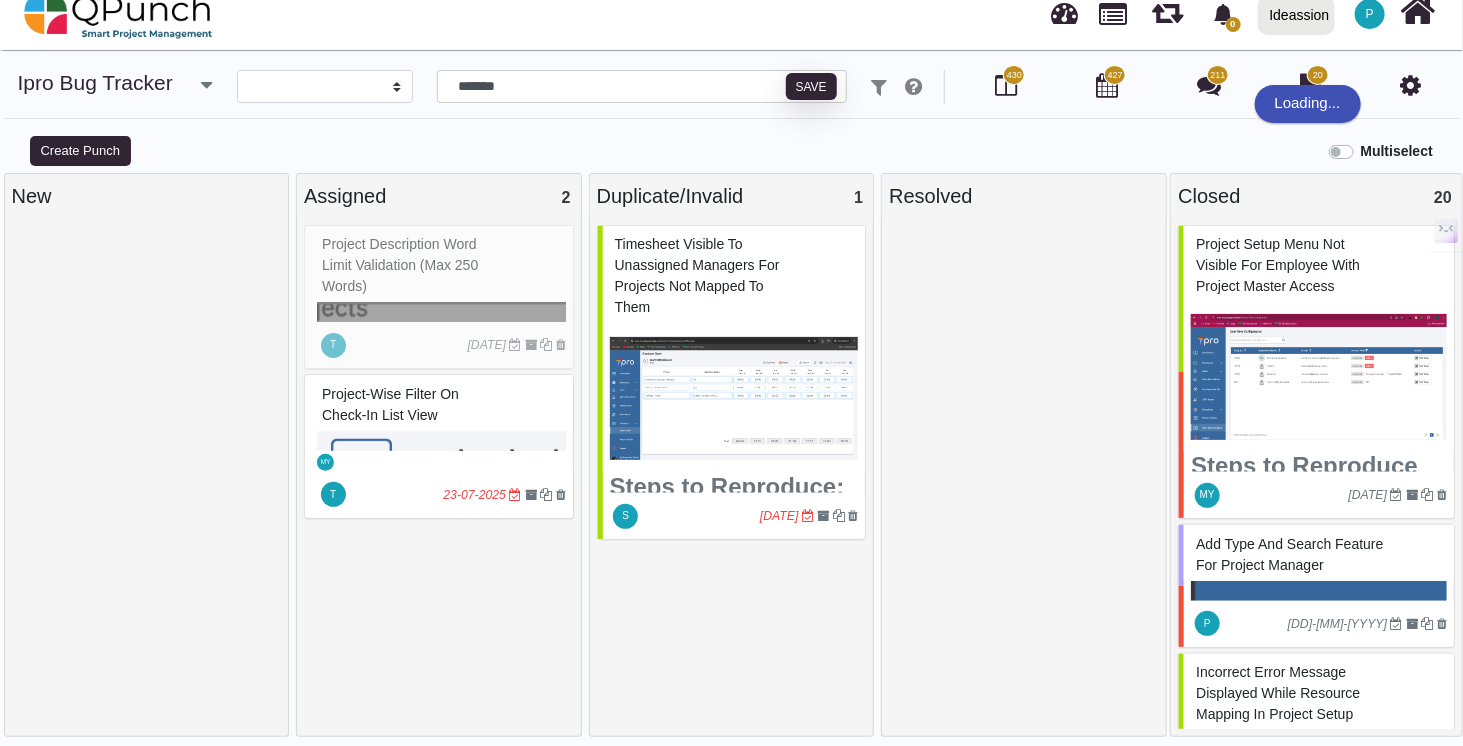 select on "***" 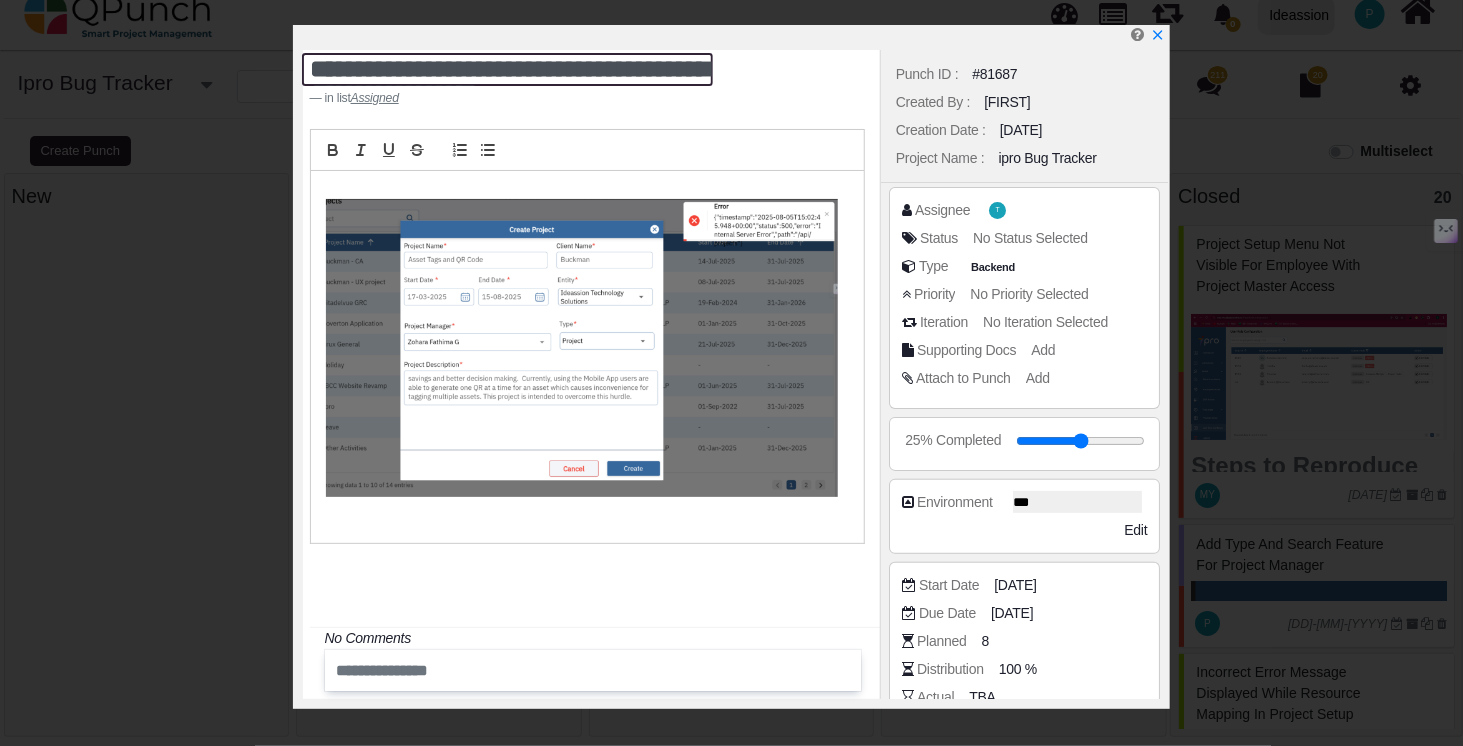 click on "**********" at bounding box center (508, 69) 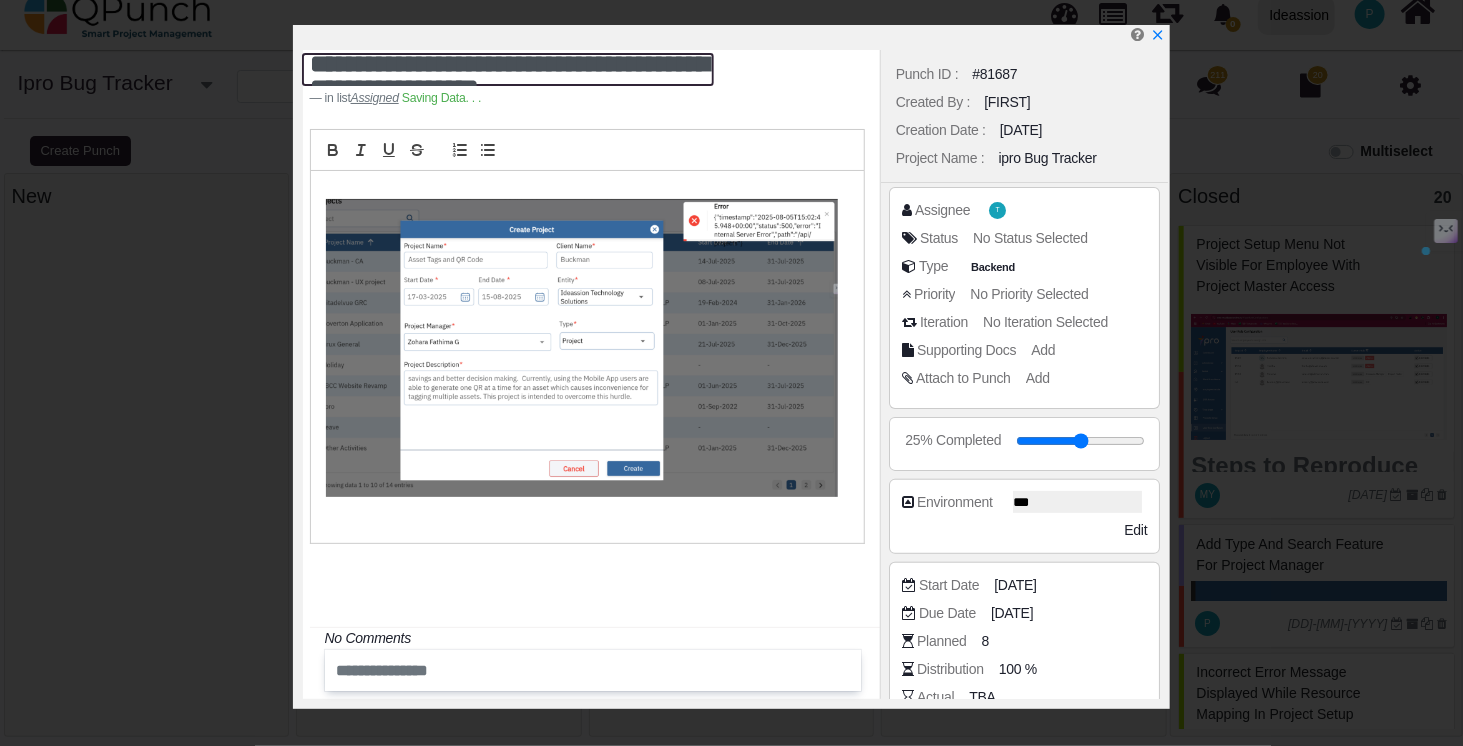 scroll, scrollTop: 23, scrollLeft: 0, axis: vertical 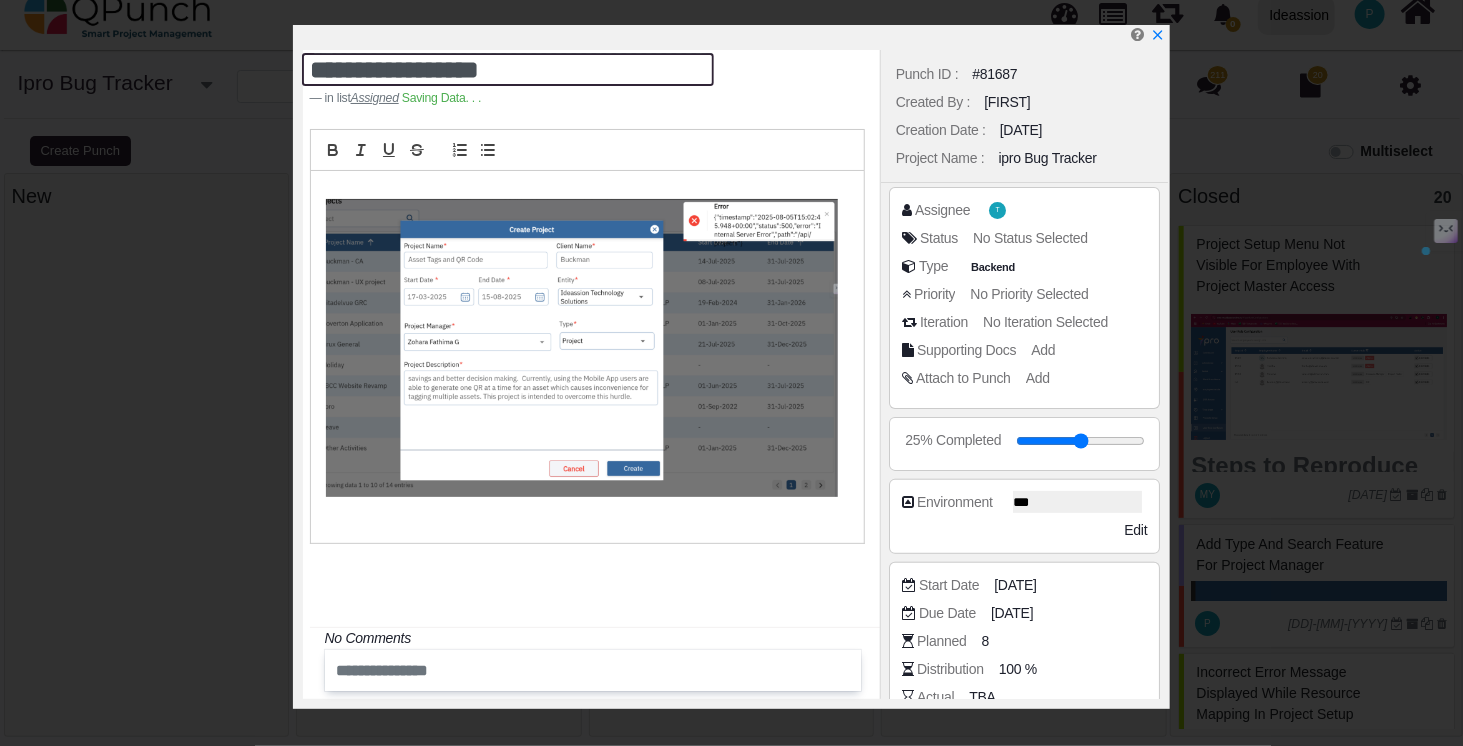 drag, startPoint x: 310, startPoint y: 69, endPoint x: 709, endPoint y: 102, distance: 400.36234 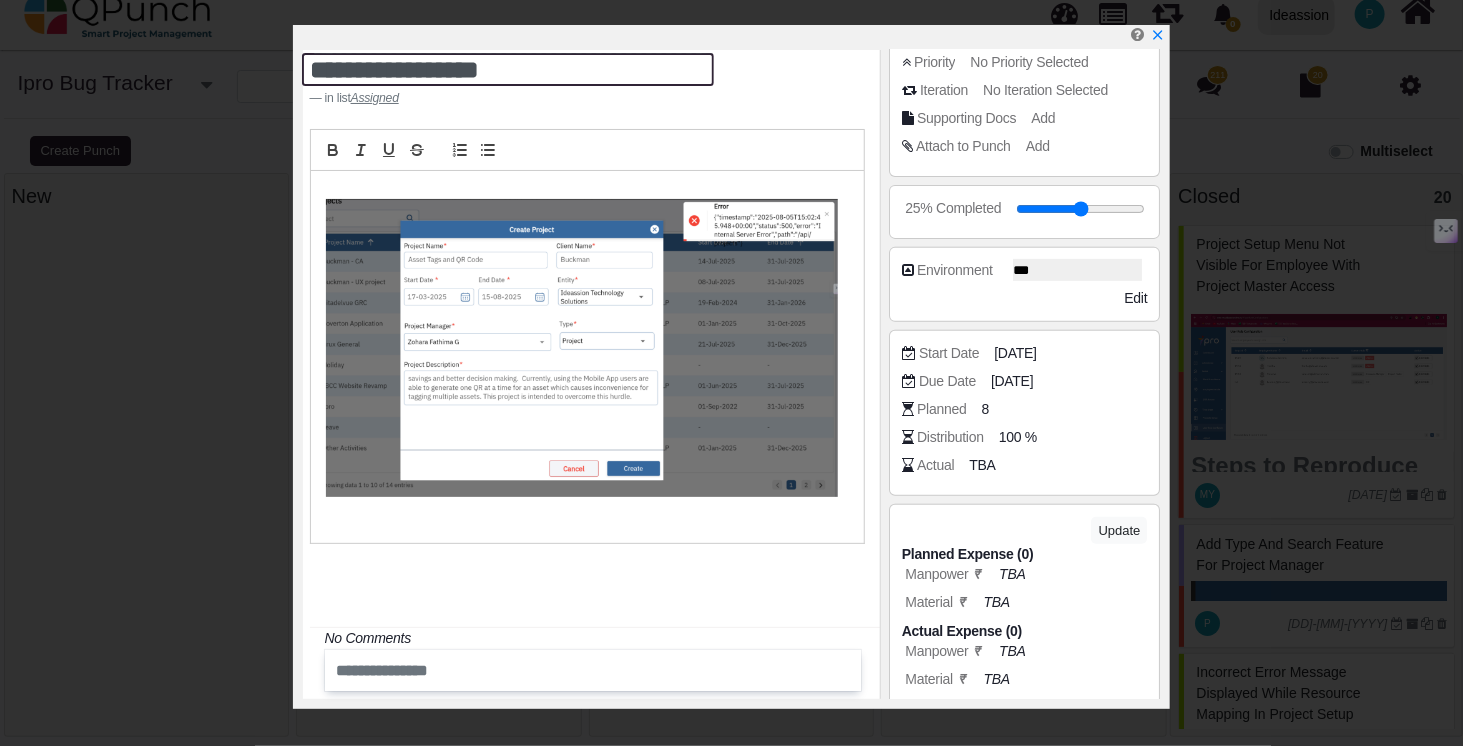scroll, scrollTop: 348, scrollLeft: 0, axis: vertical 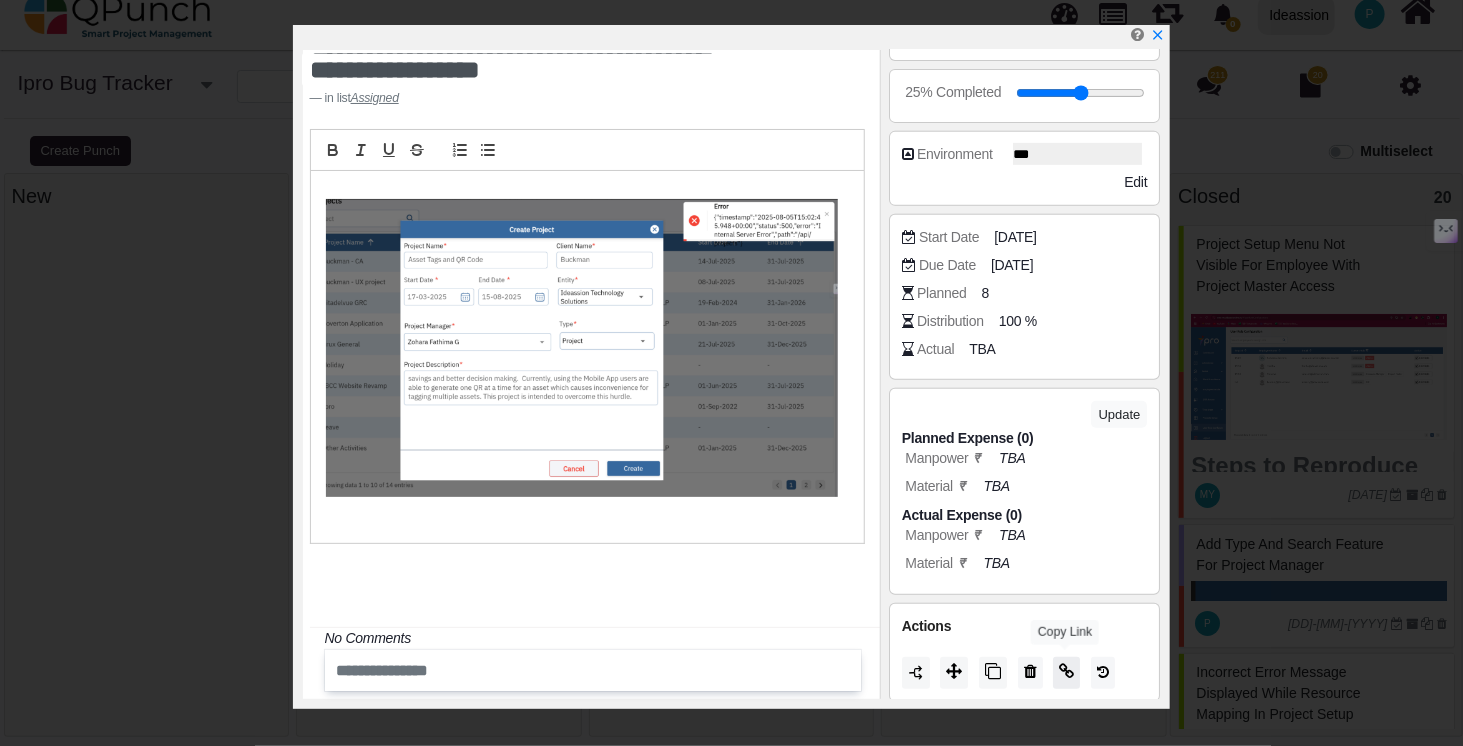click at bounding box center (1066, 671) 